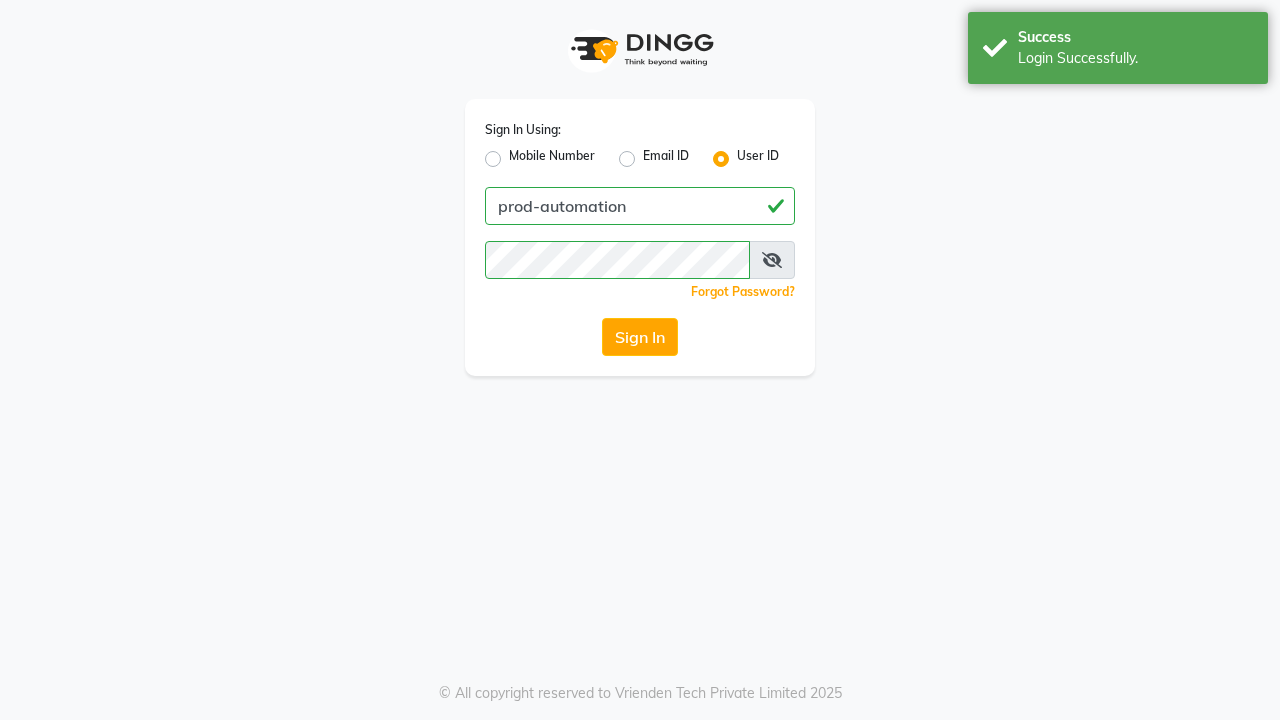 scroll, scrollTop: 0, scrollLeft: 0, axis: both 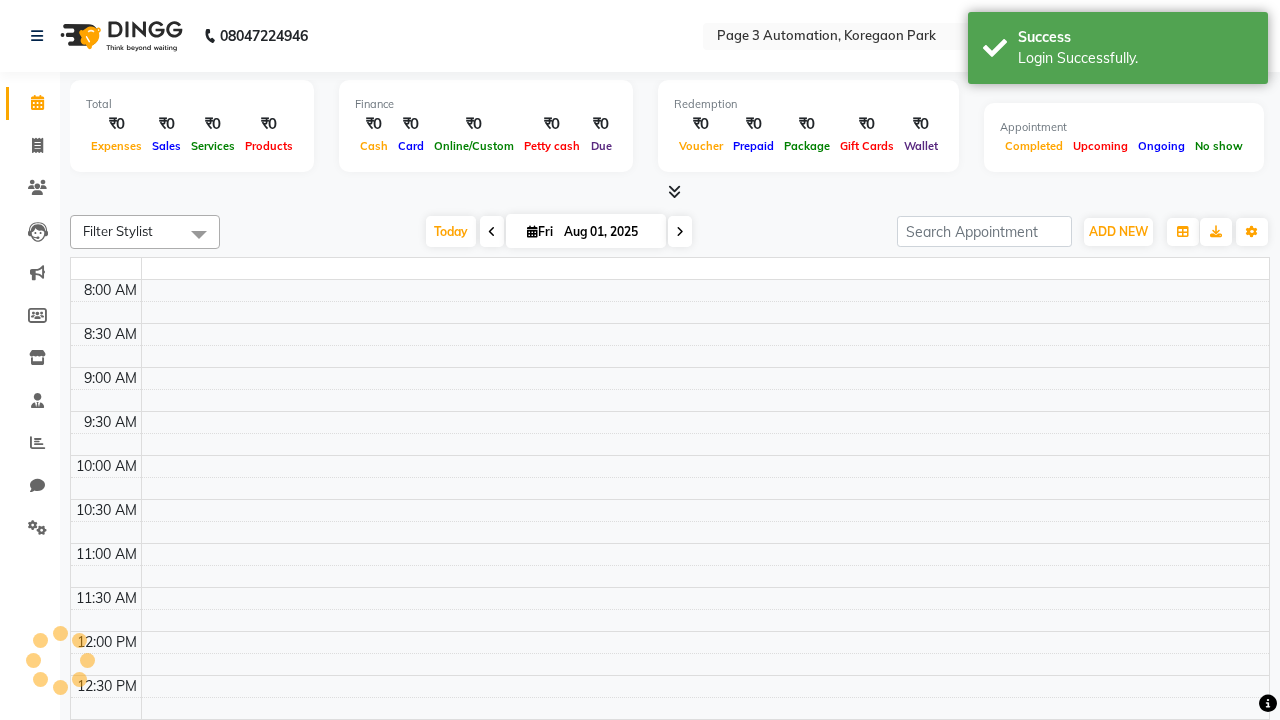 select on "en" 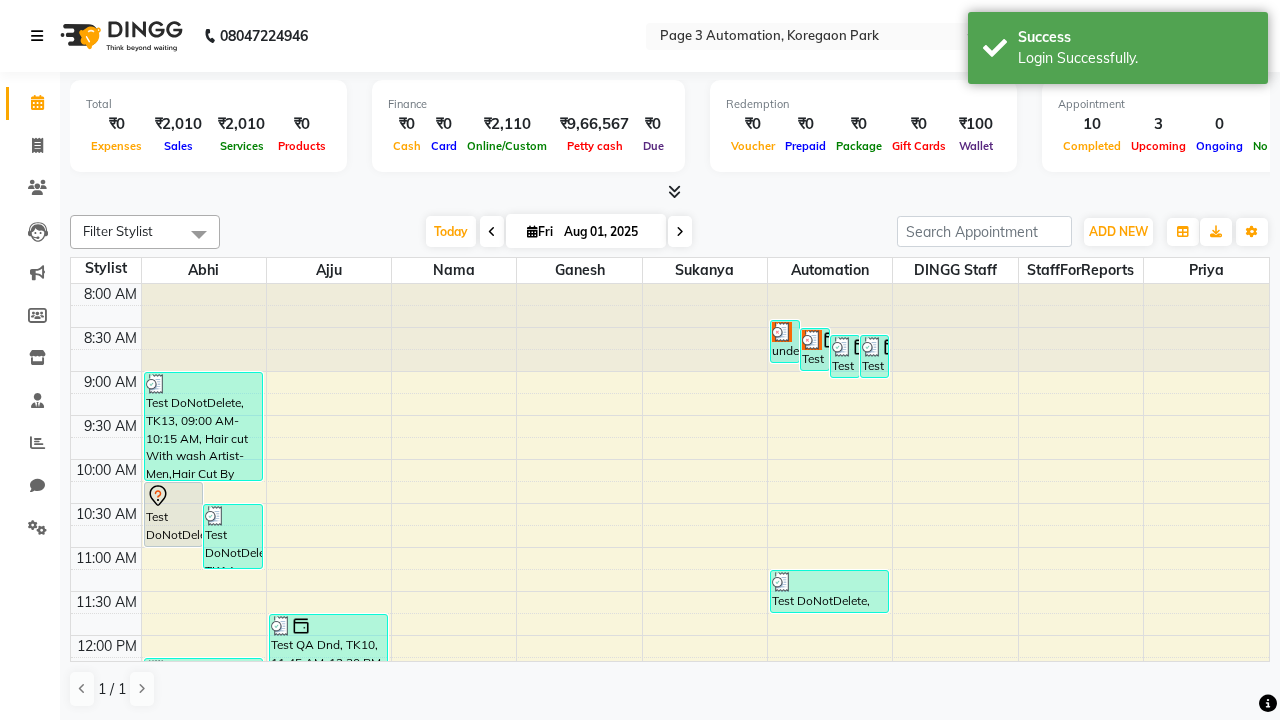 click at bounding box center (37, 36) 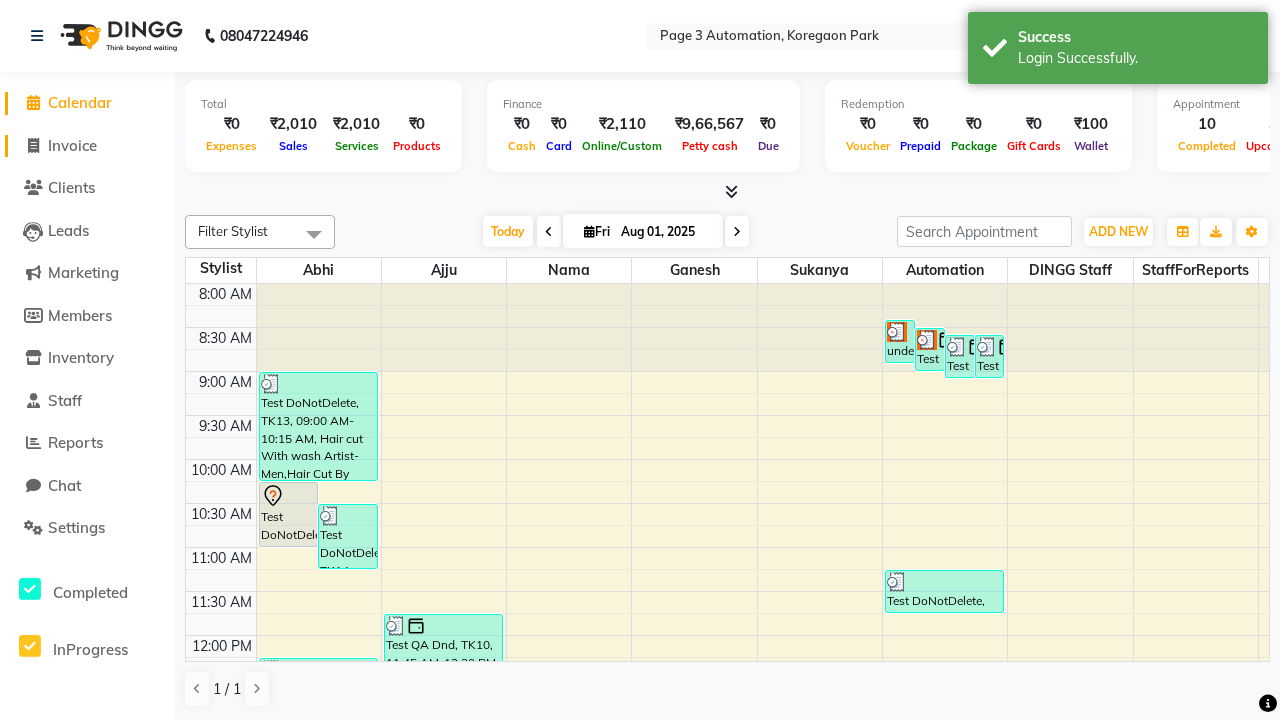 click on "Invoice" 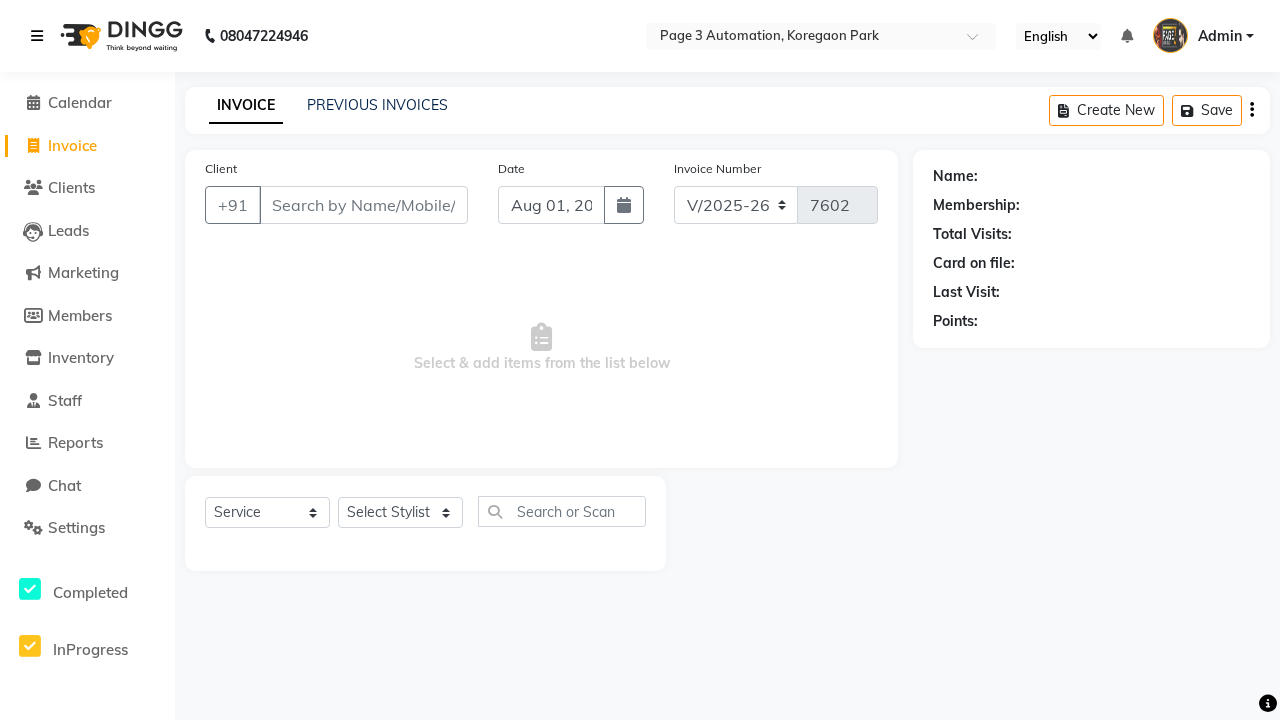 click at bounding box center [37, 36] 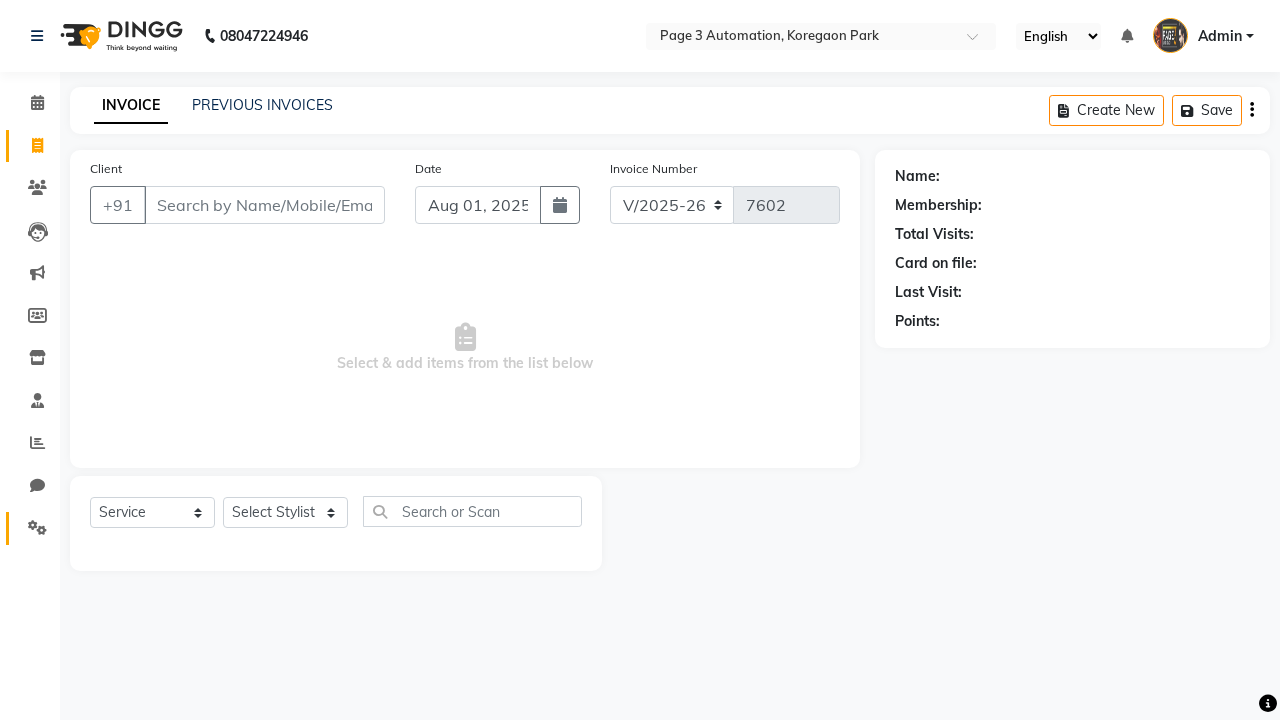 click 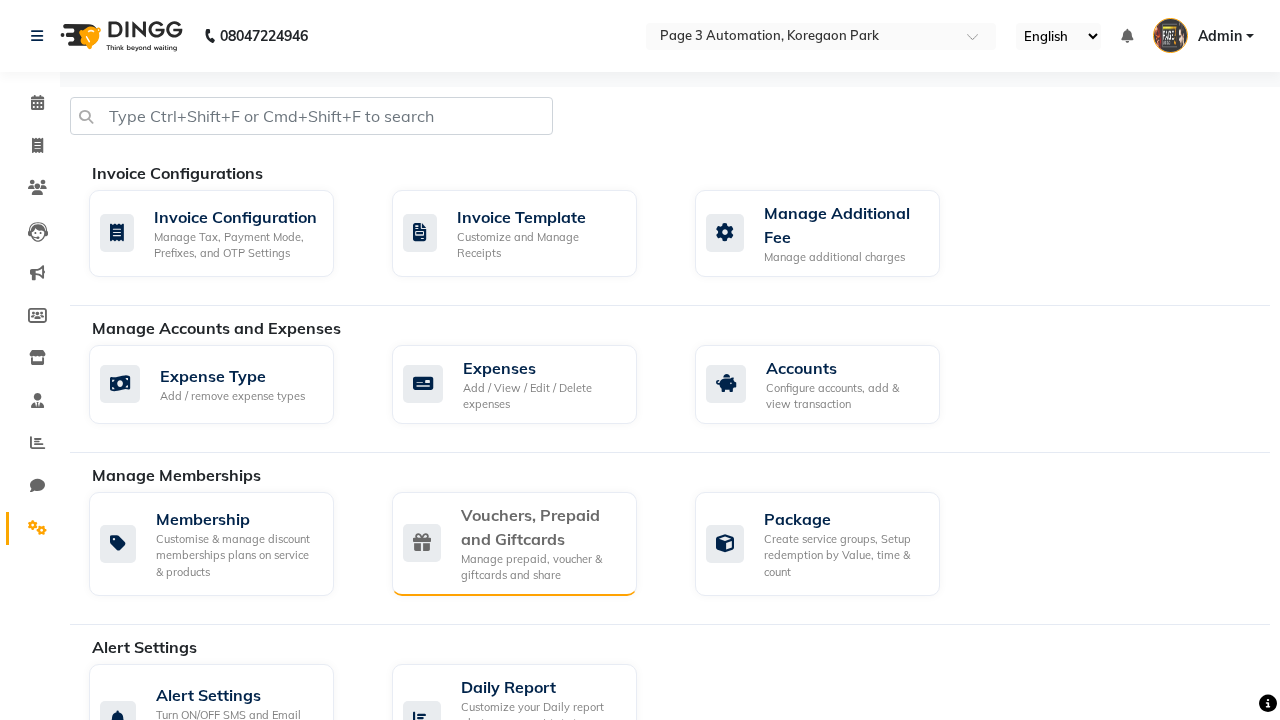 click on "Vouchers, Prepaid and Giftcards" 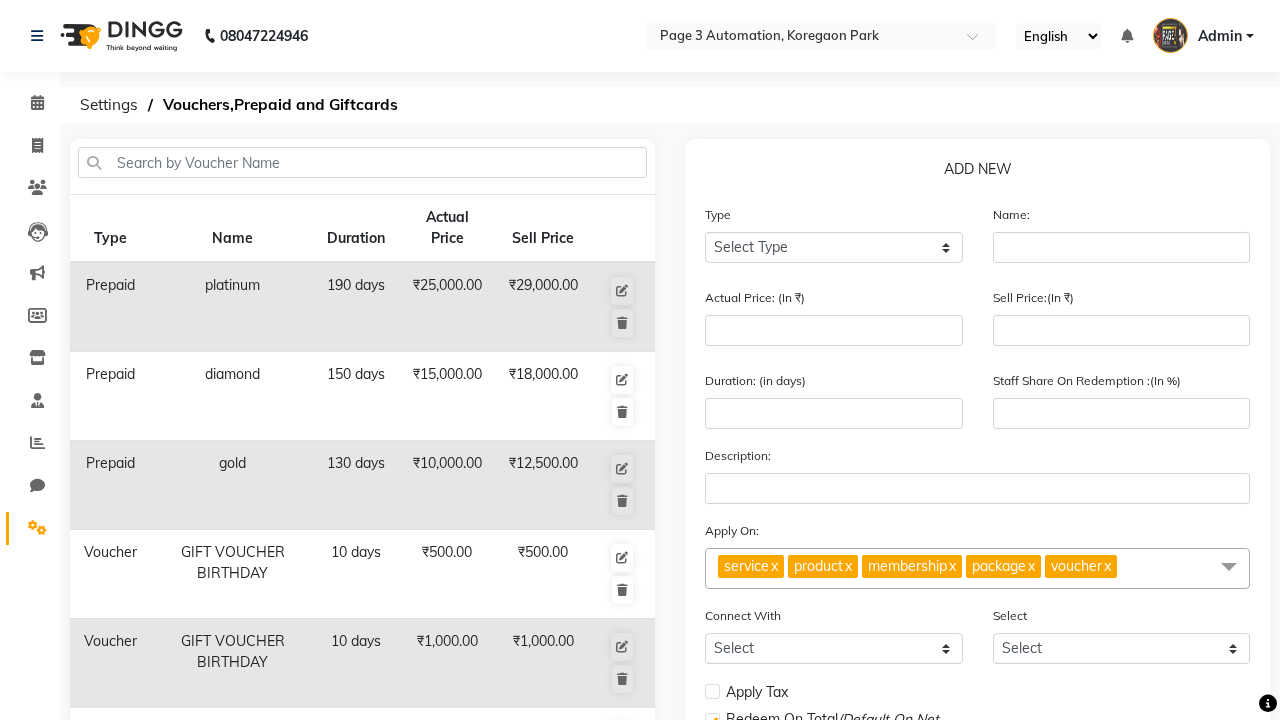 select on "G" 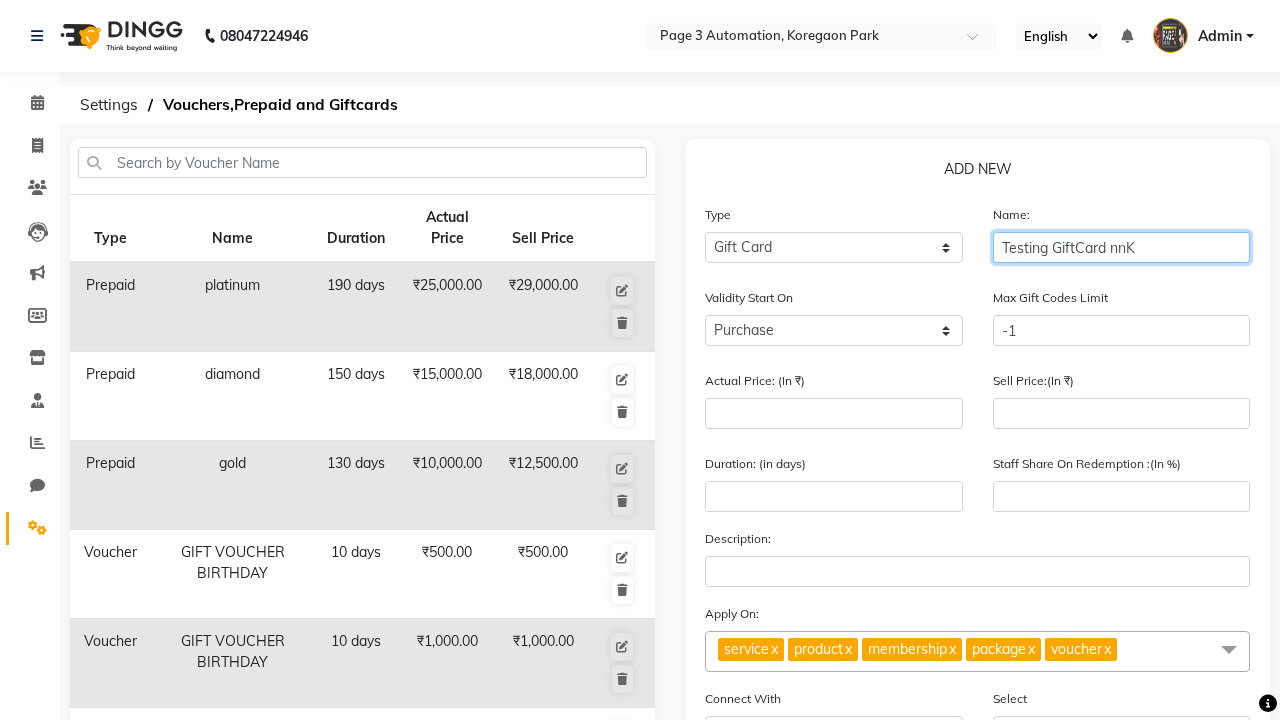 type on "Testing GiftCard nnK" 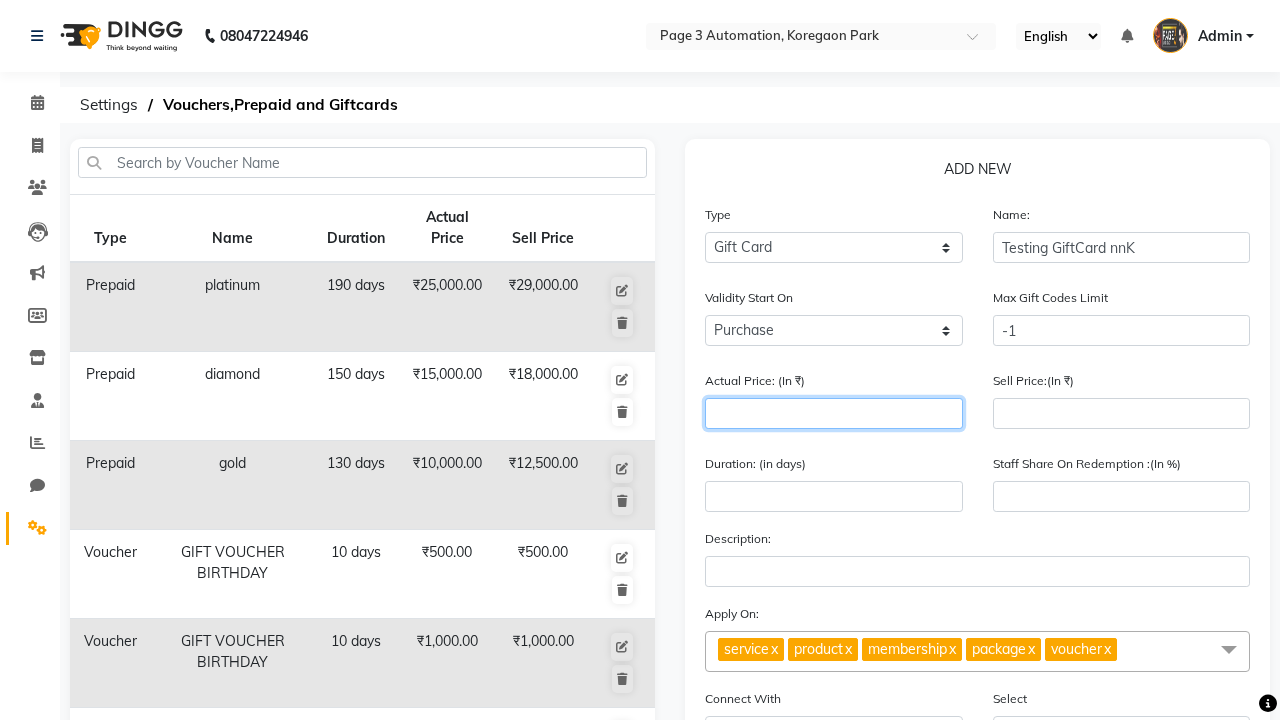 type on "1000" 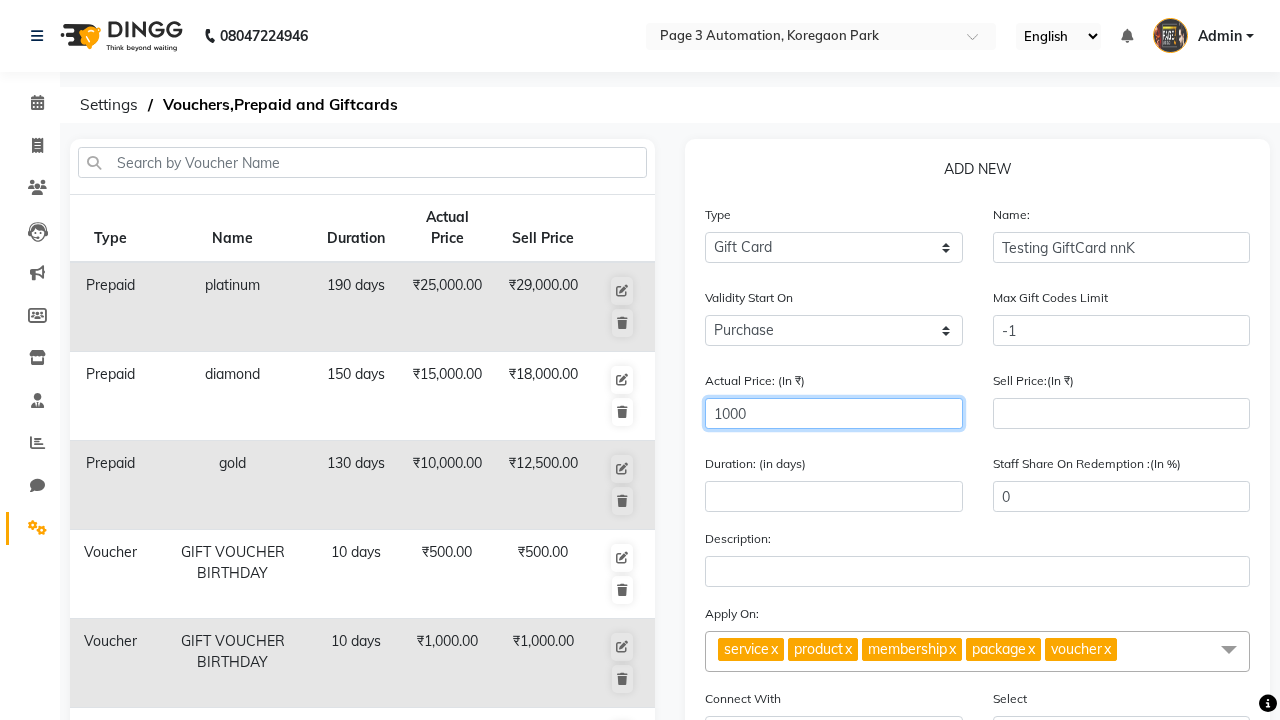 type on "1000" 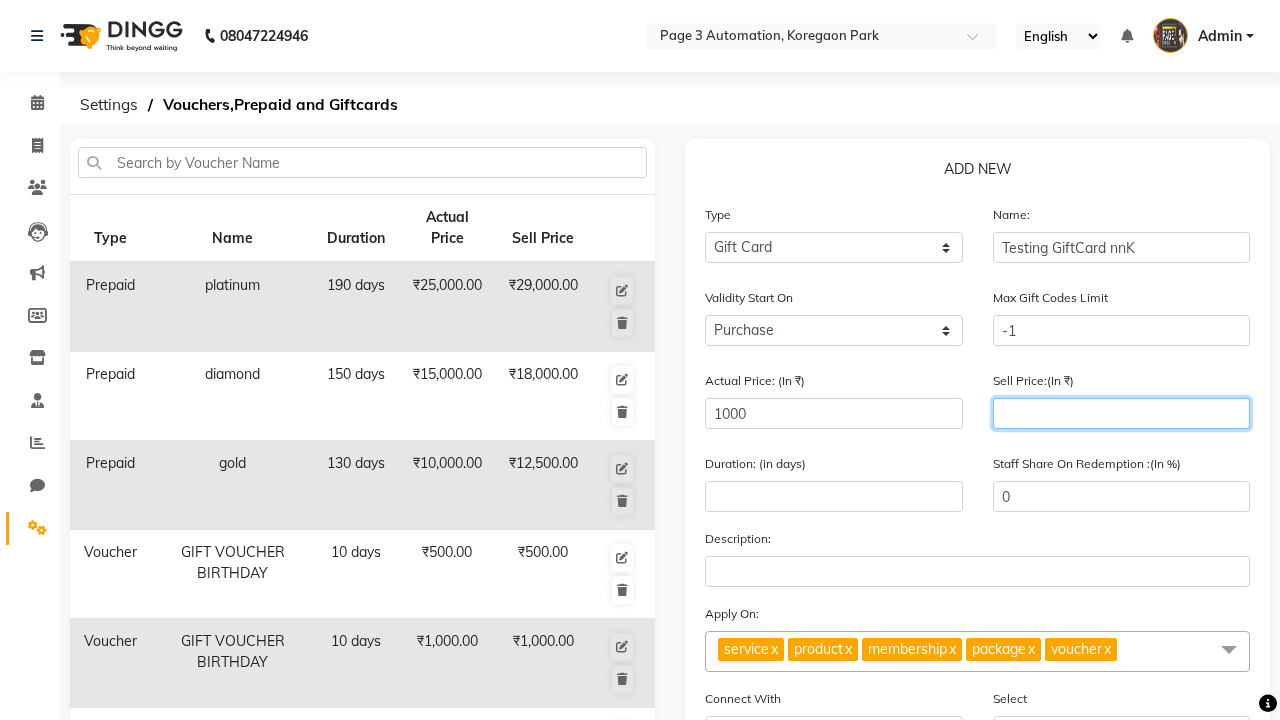 type on "900" 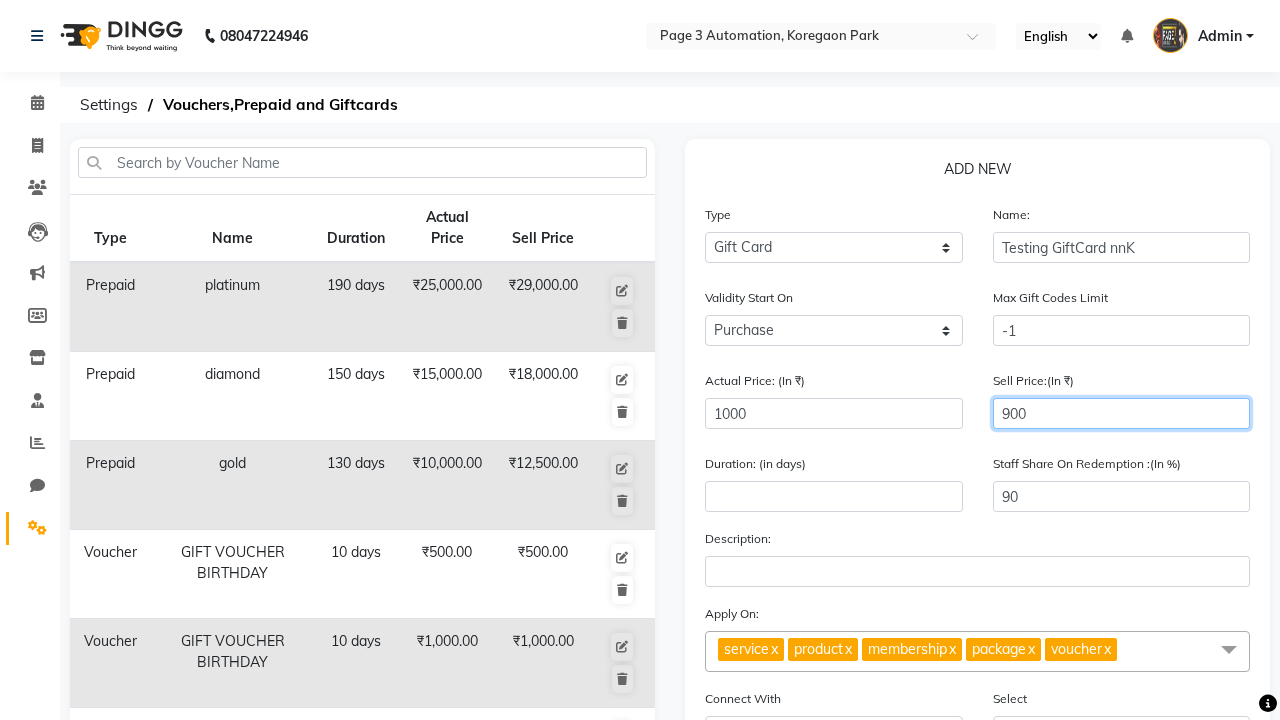 type on "900" 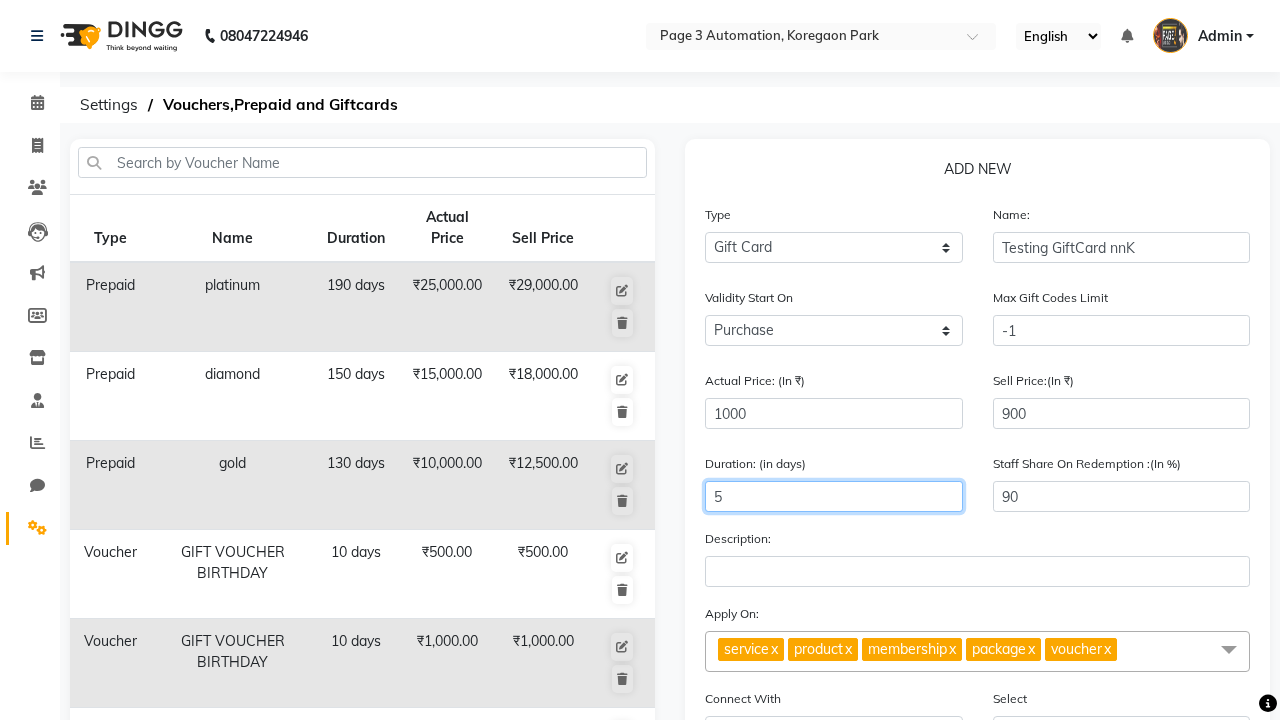 type on "5" 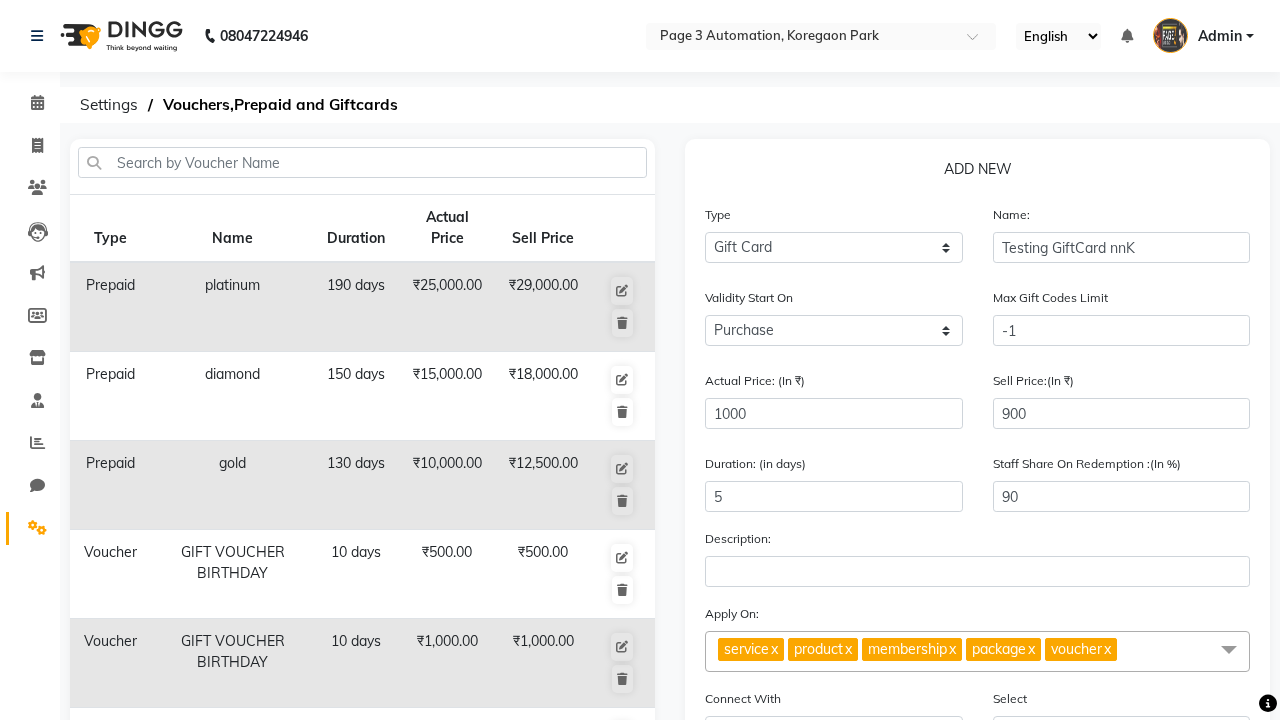 click on "Save" 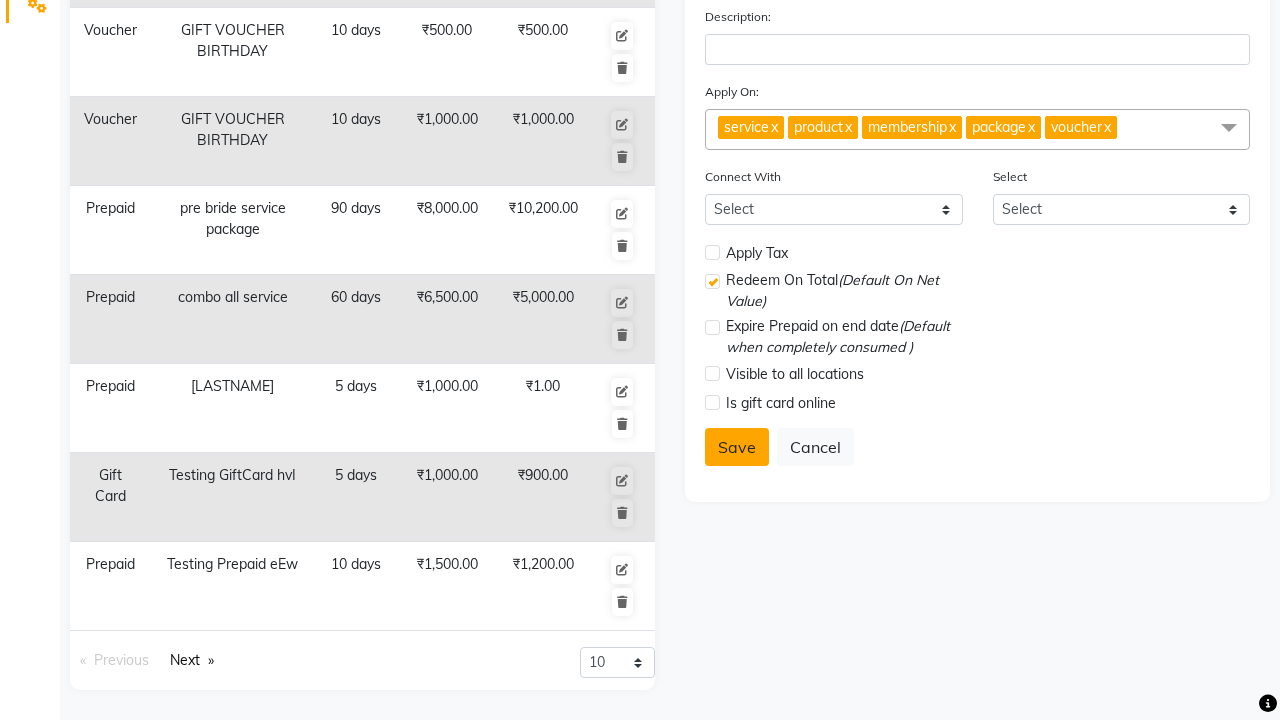 select 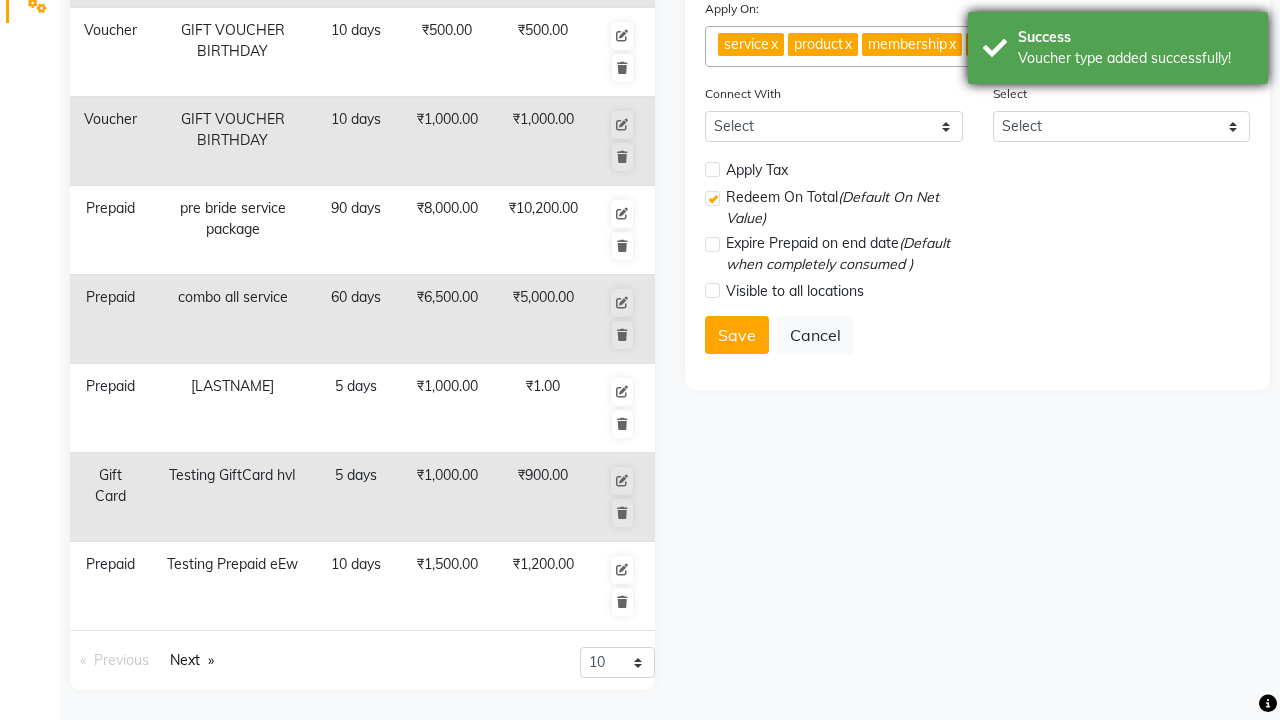 click on "Voucher type added successfully!" at bounding box center (1135, 58) 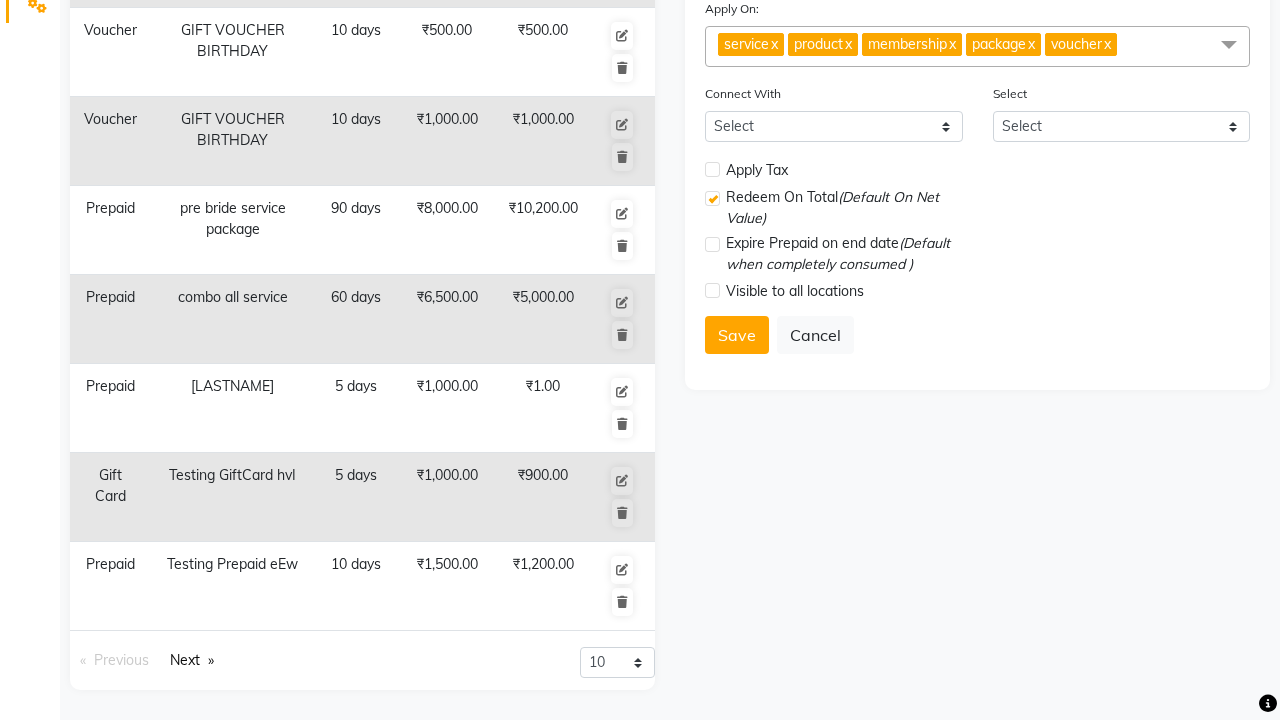 click at bounding box center (37, -486) 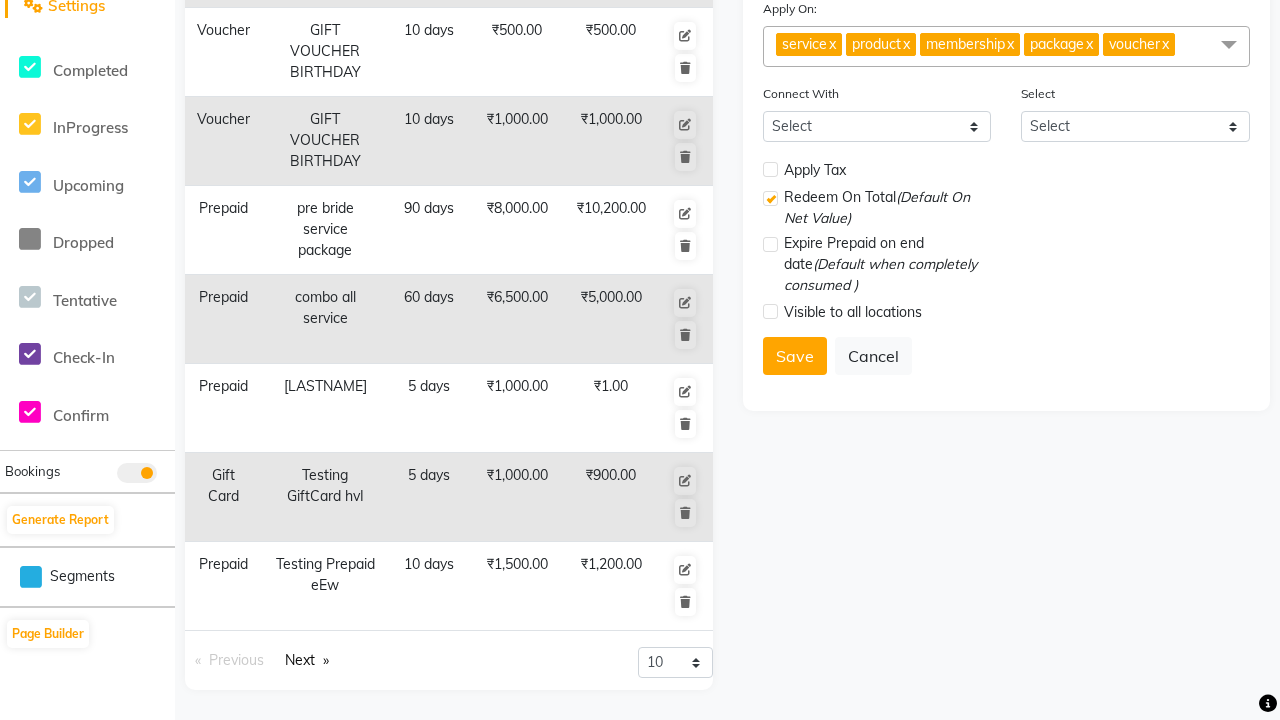 scroll, scrollTop: 0, scrollLeft: 0, axis: both 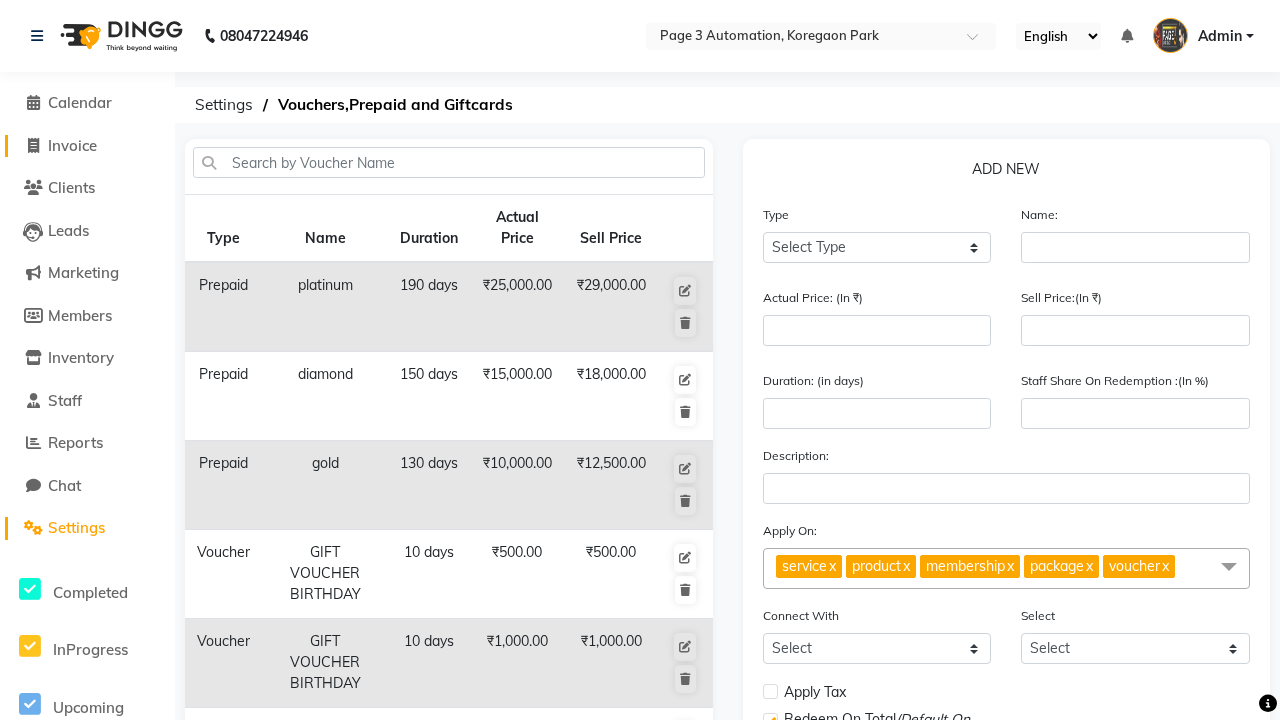 click on "Invoice" 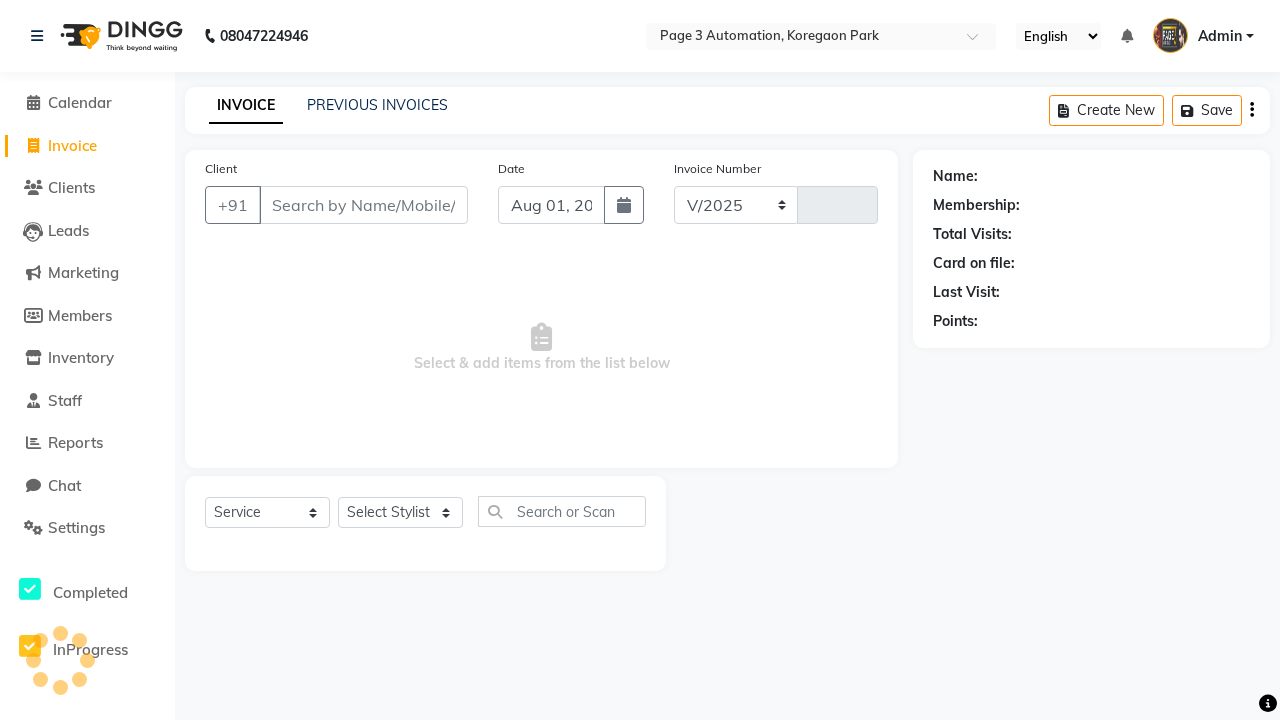 select on "2774" 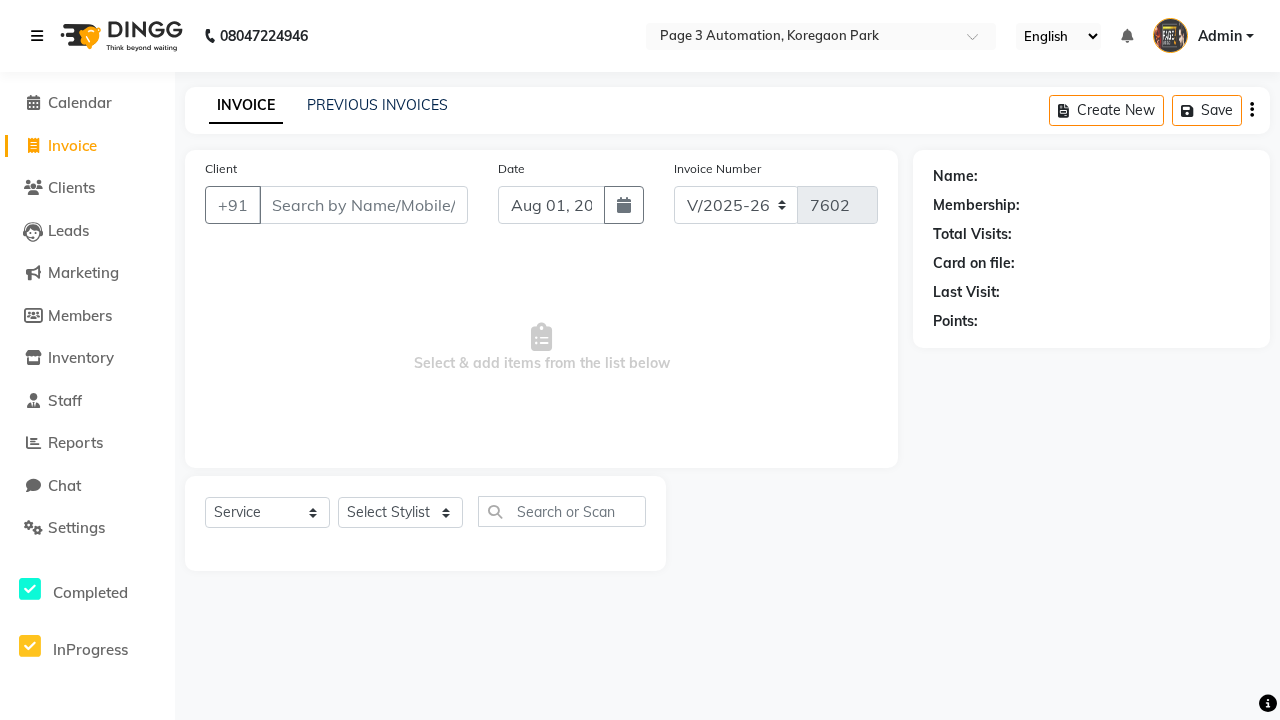 click at bounding box center (37, 36) 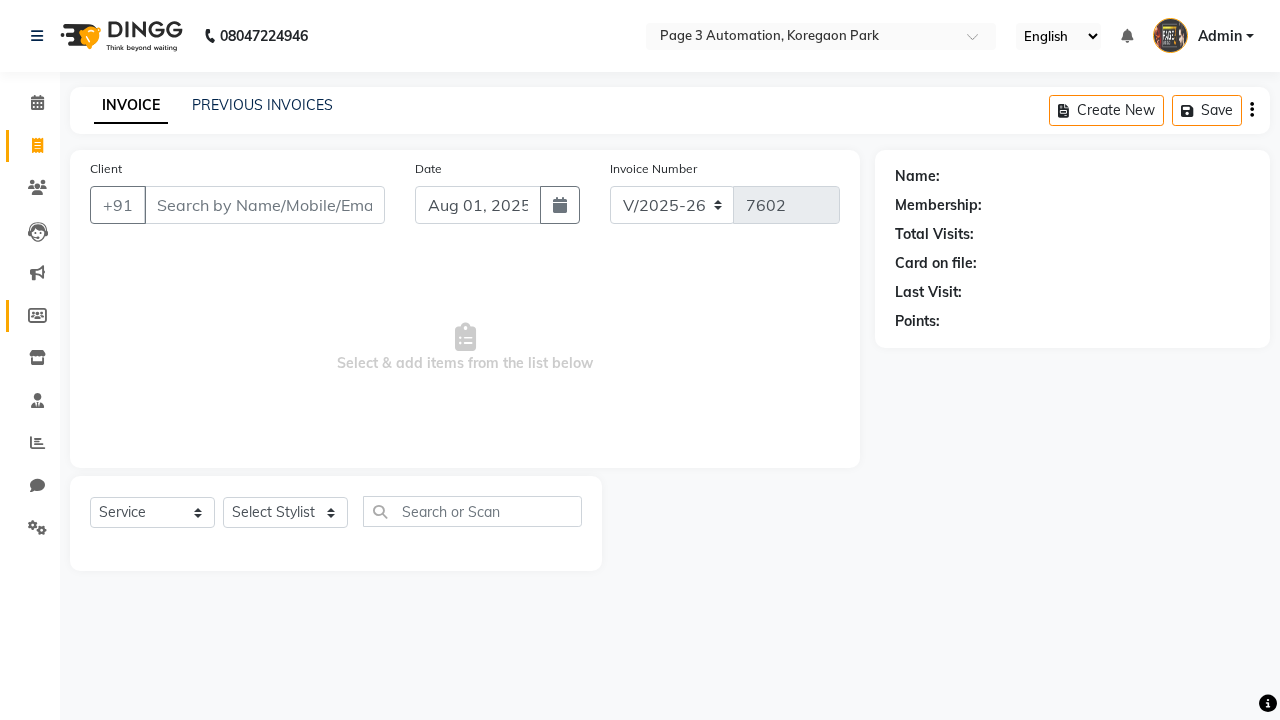 click 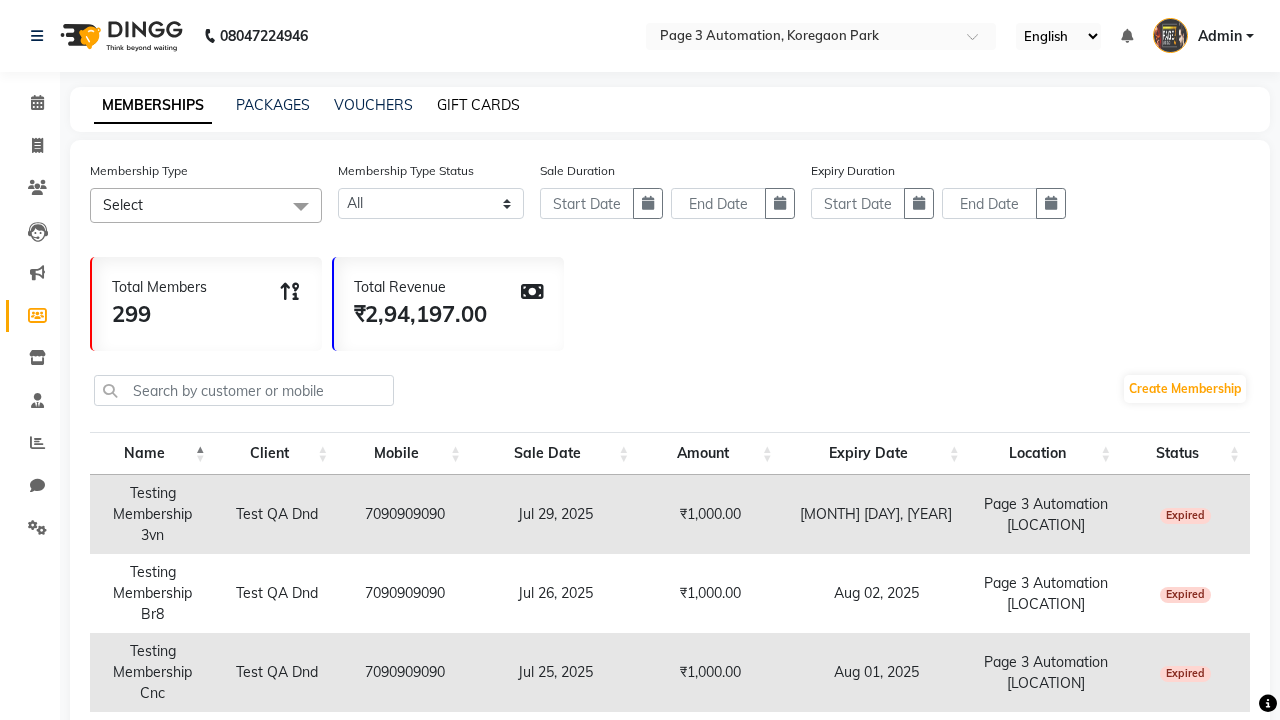 click on "GIFT CARDS" 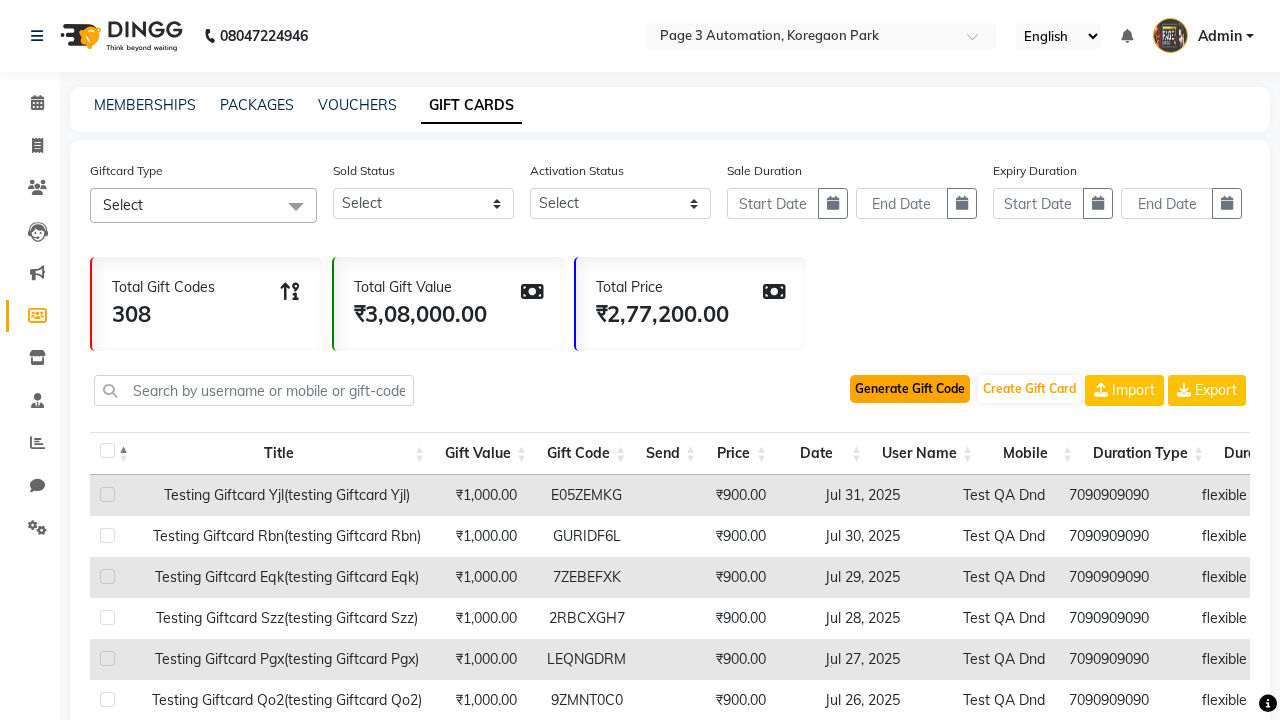 click on "Generate Gift Code" 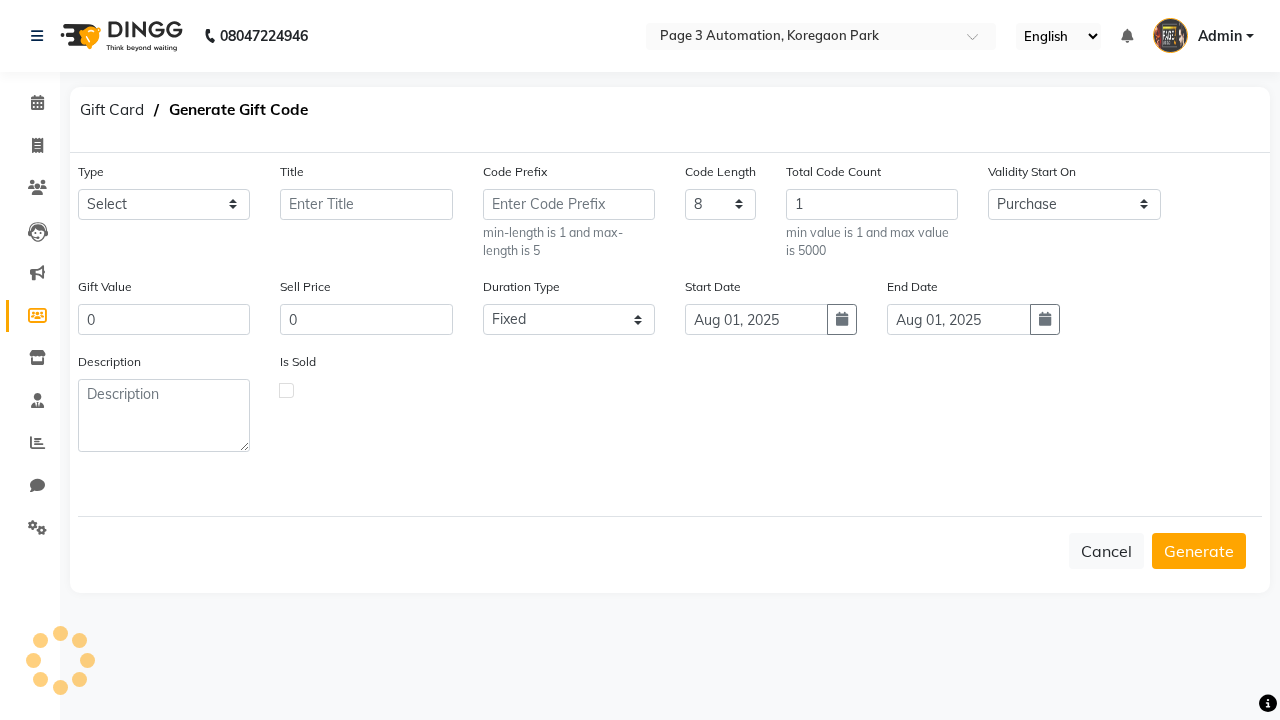 select on "23918" 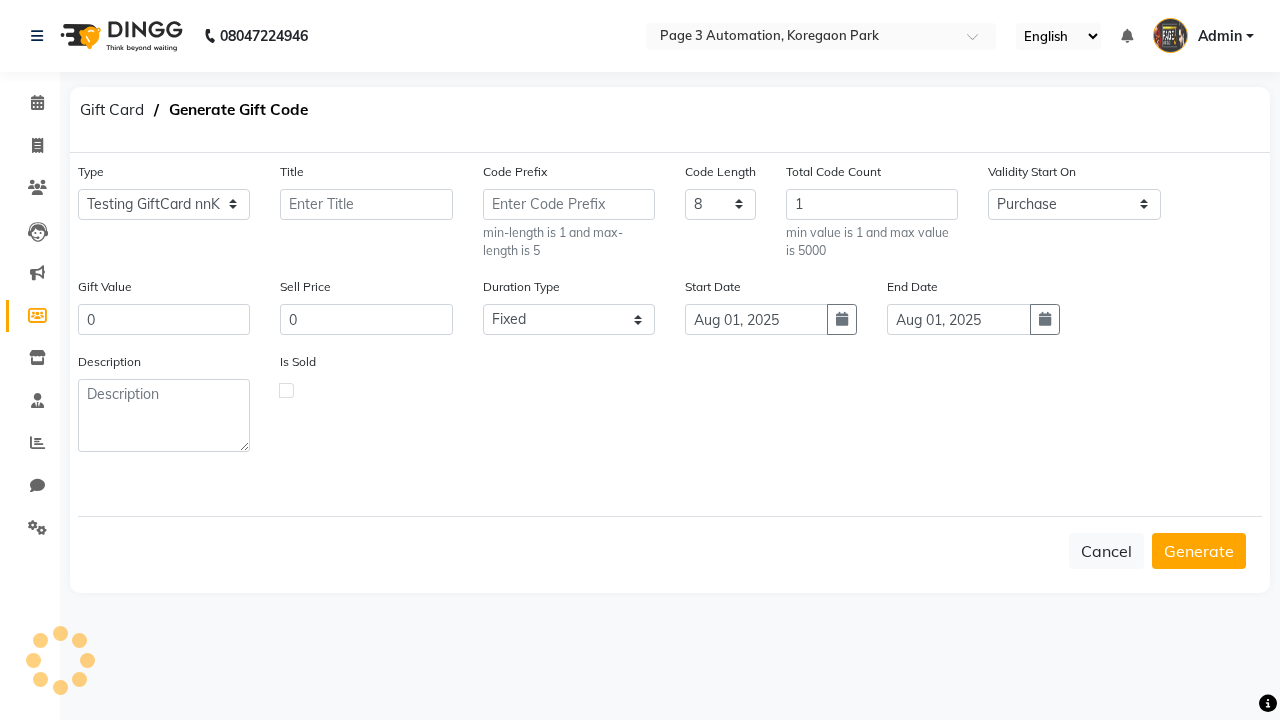 type on "Testing GiftCard nnK" 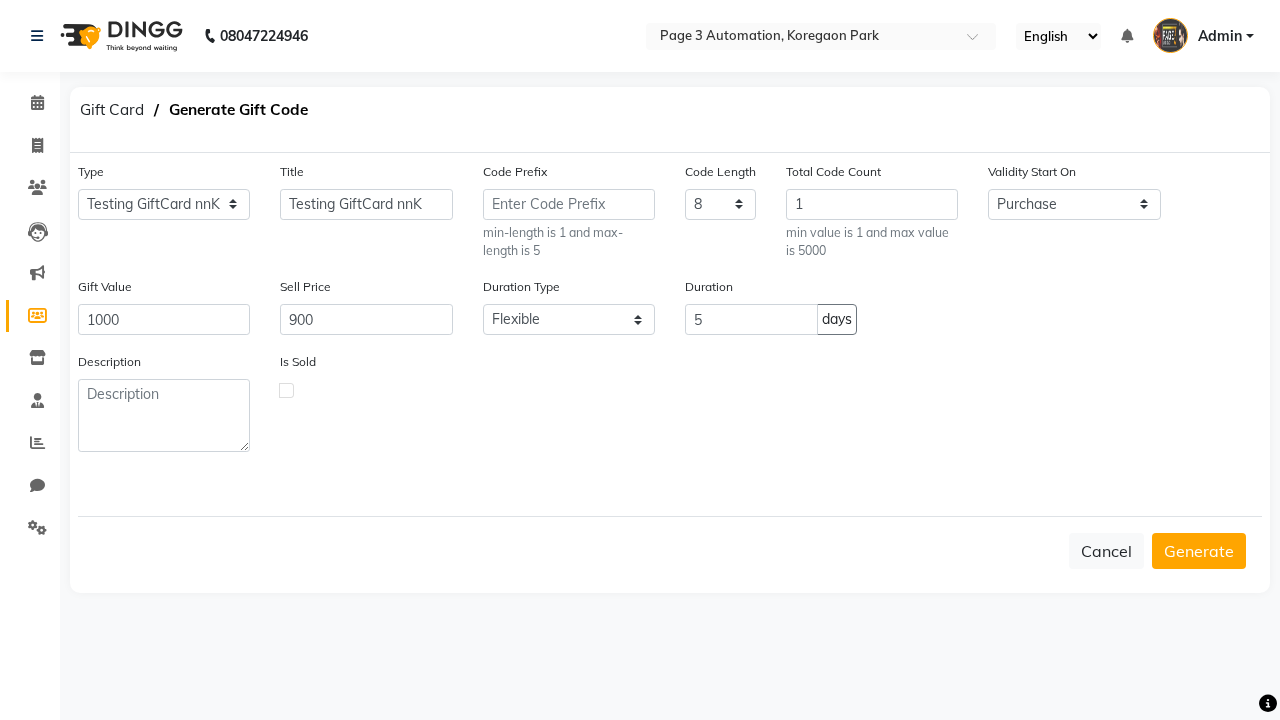 click 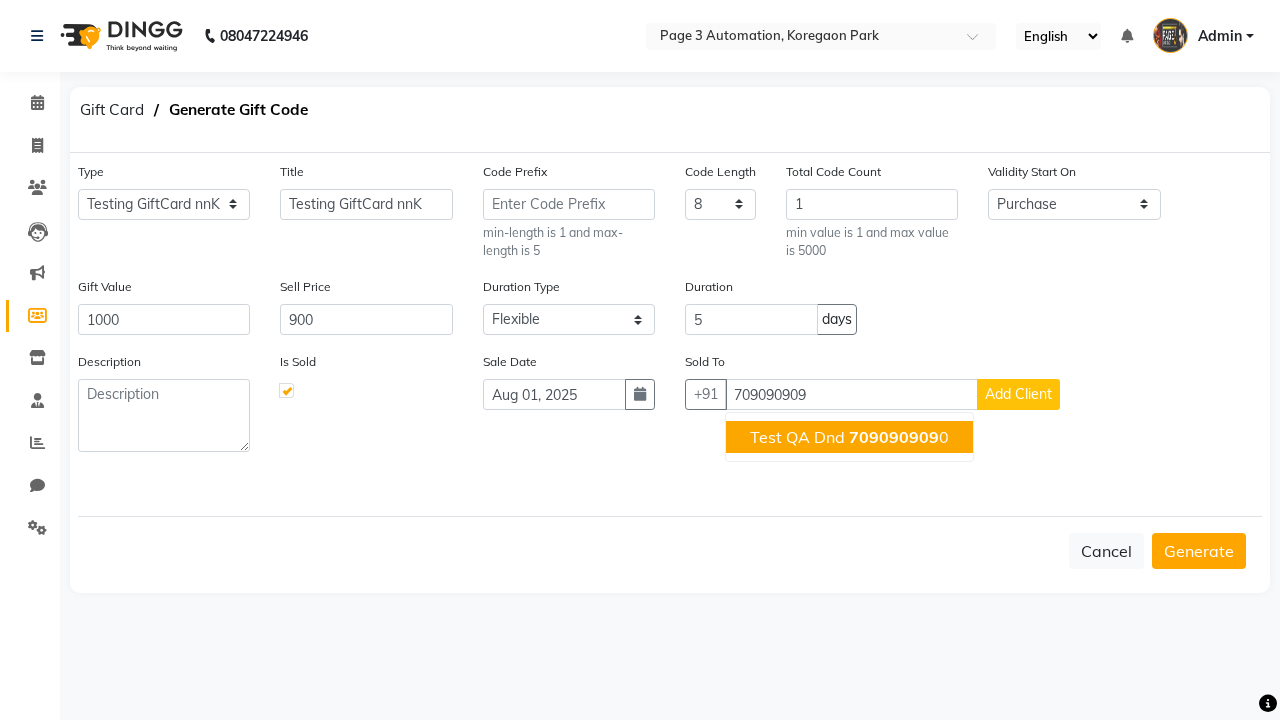 click on "709090909" 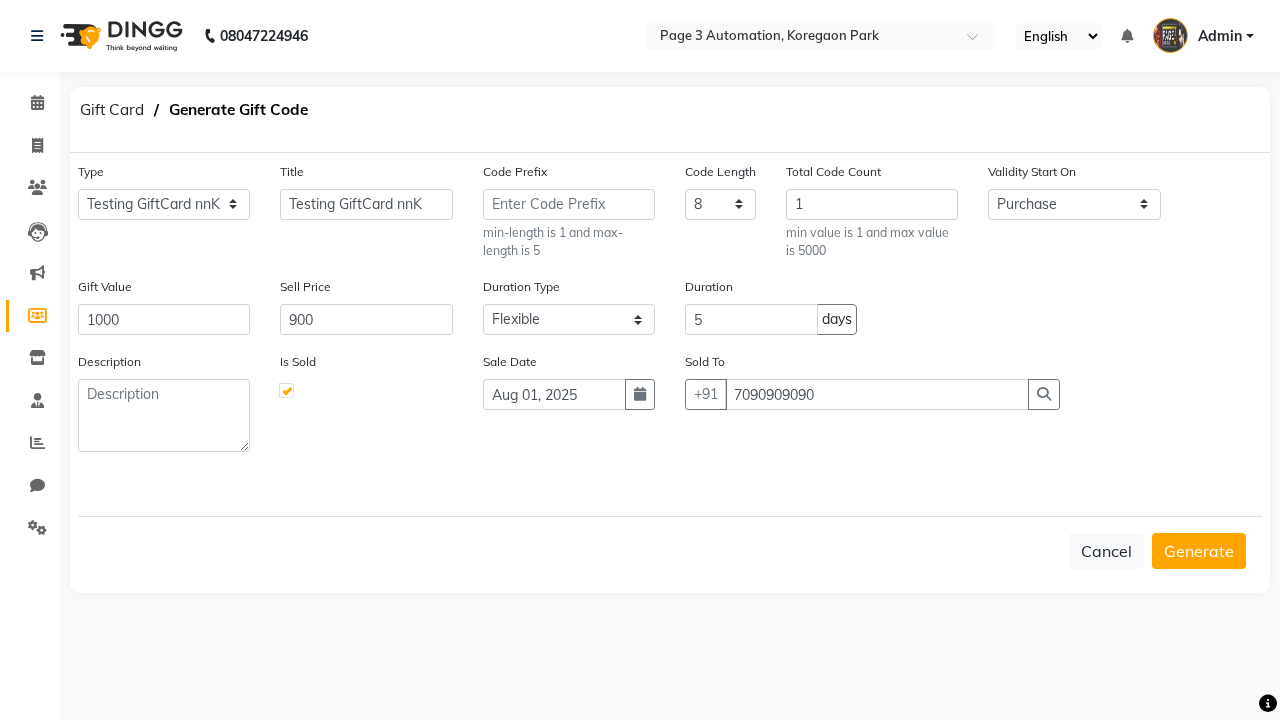 type on "7090909090" 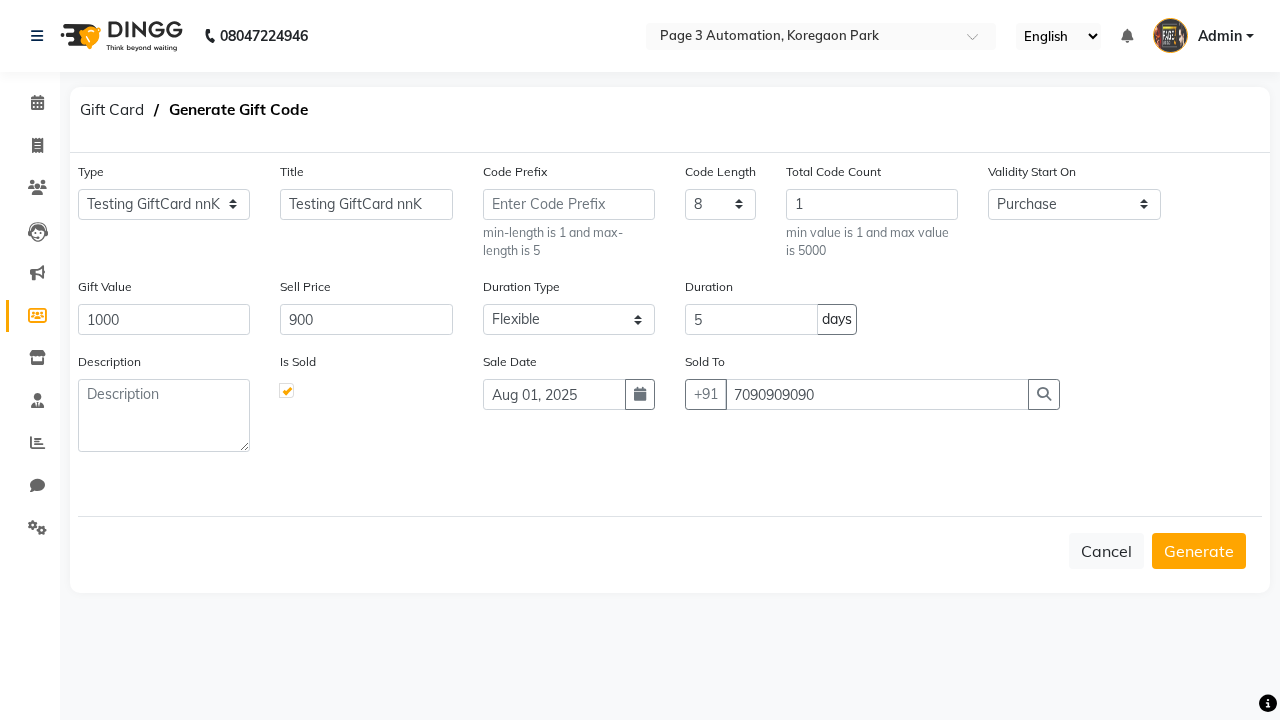 click on "Generate" 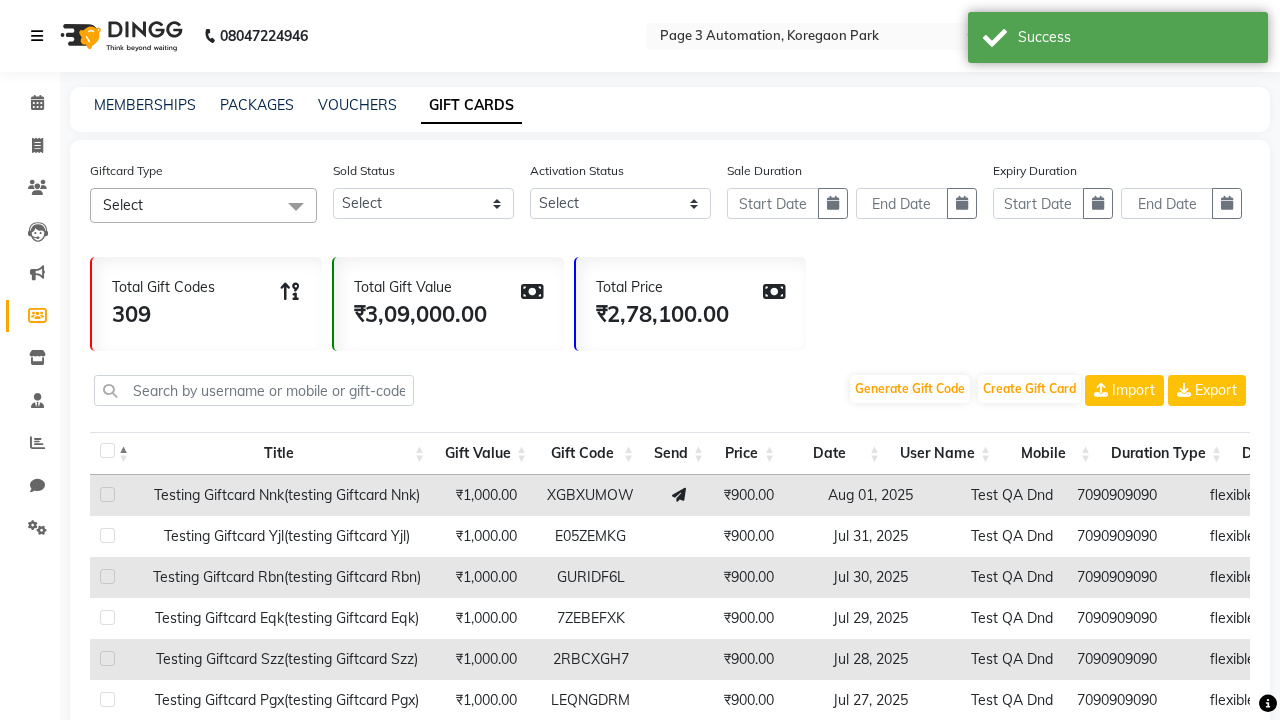 click at bounding box center (37, 36) 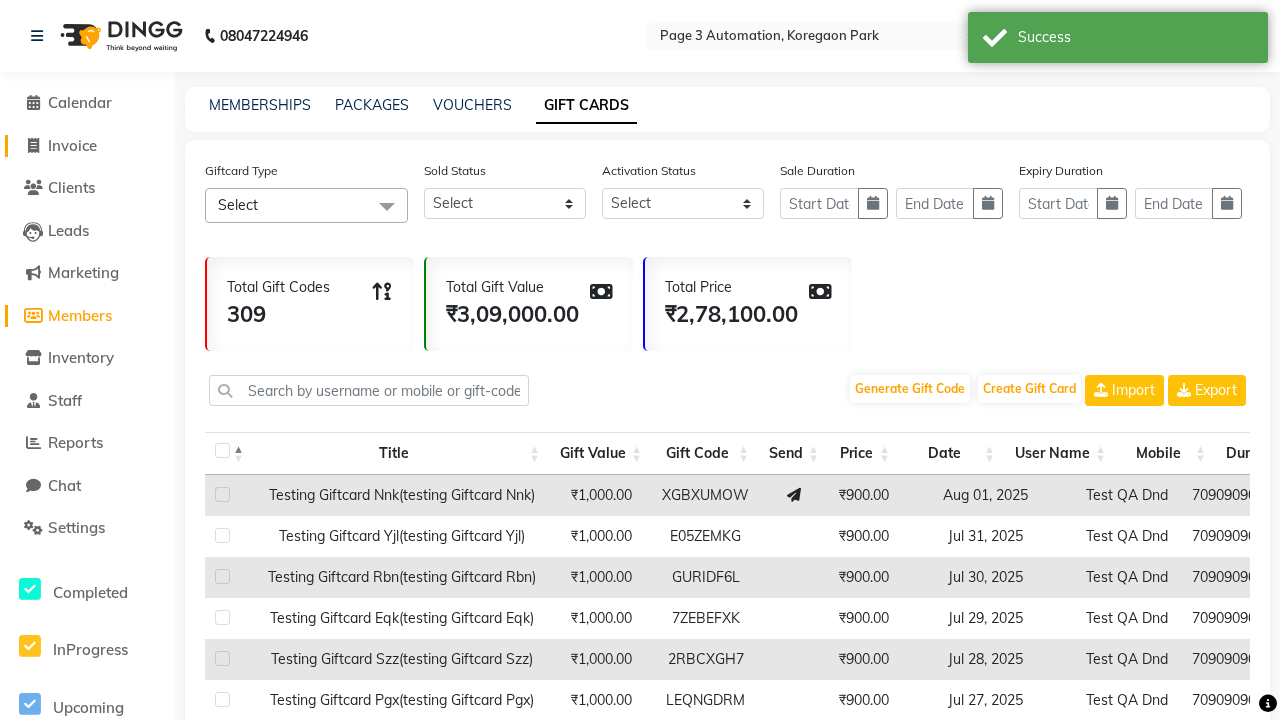 click on "Invoice" 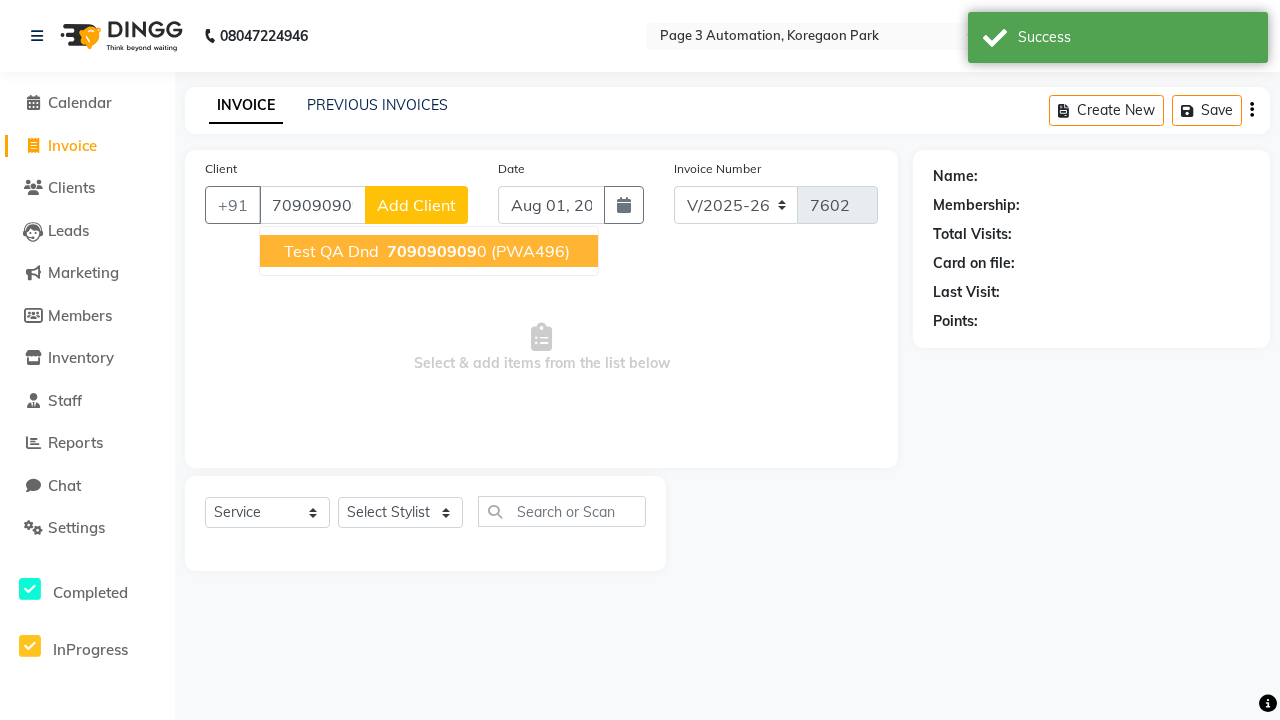 click on "709090909" at bounding box center [432, 251] 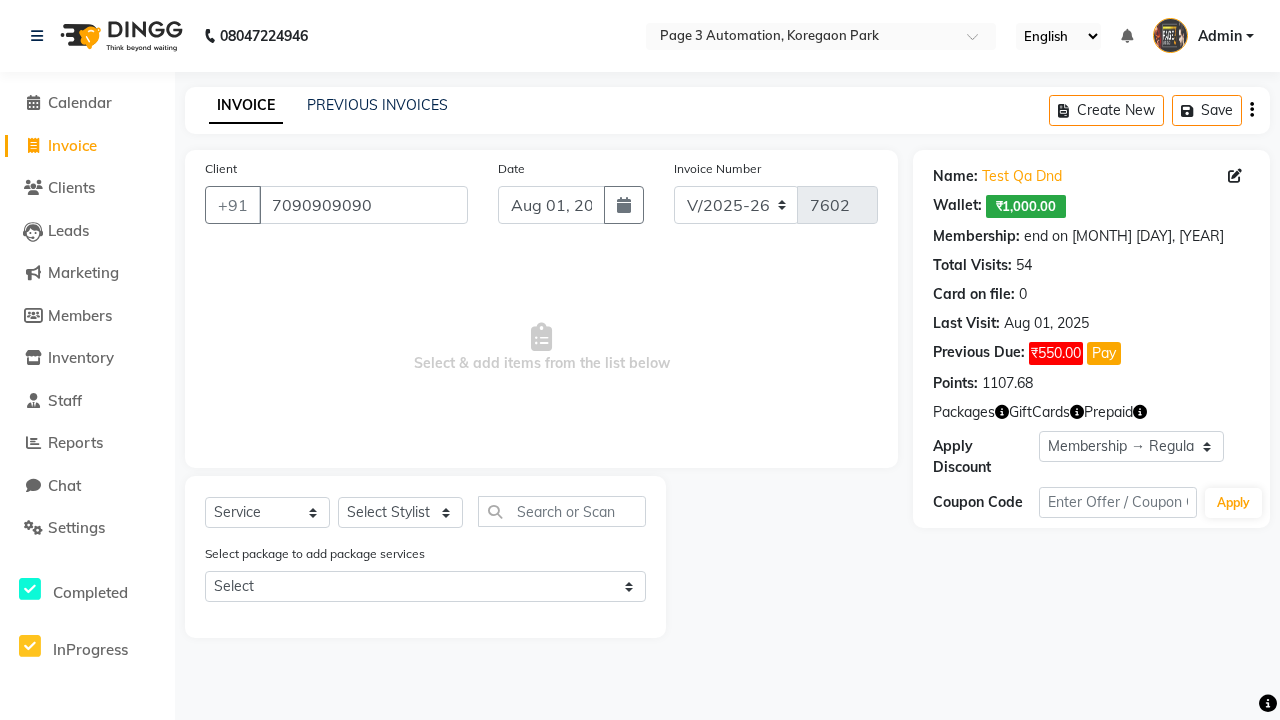 select on "0:" 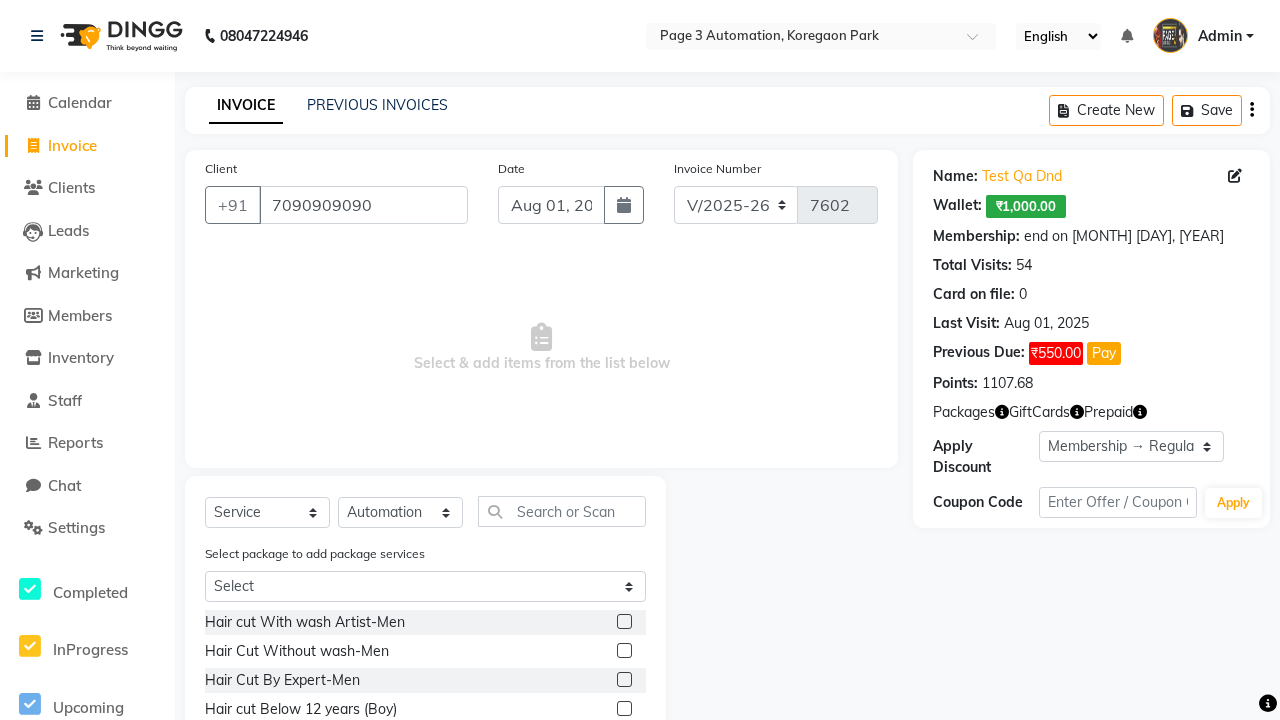 click 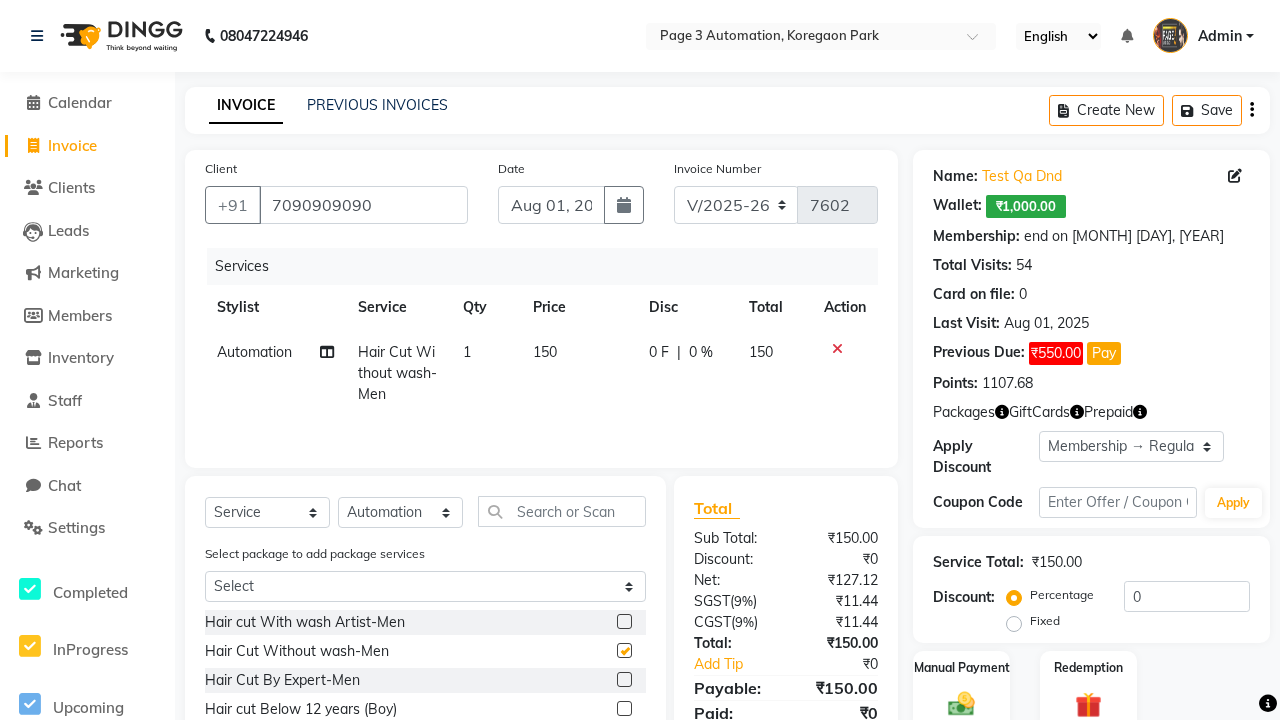 checkbox on "false" 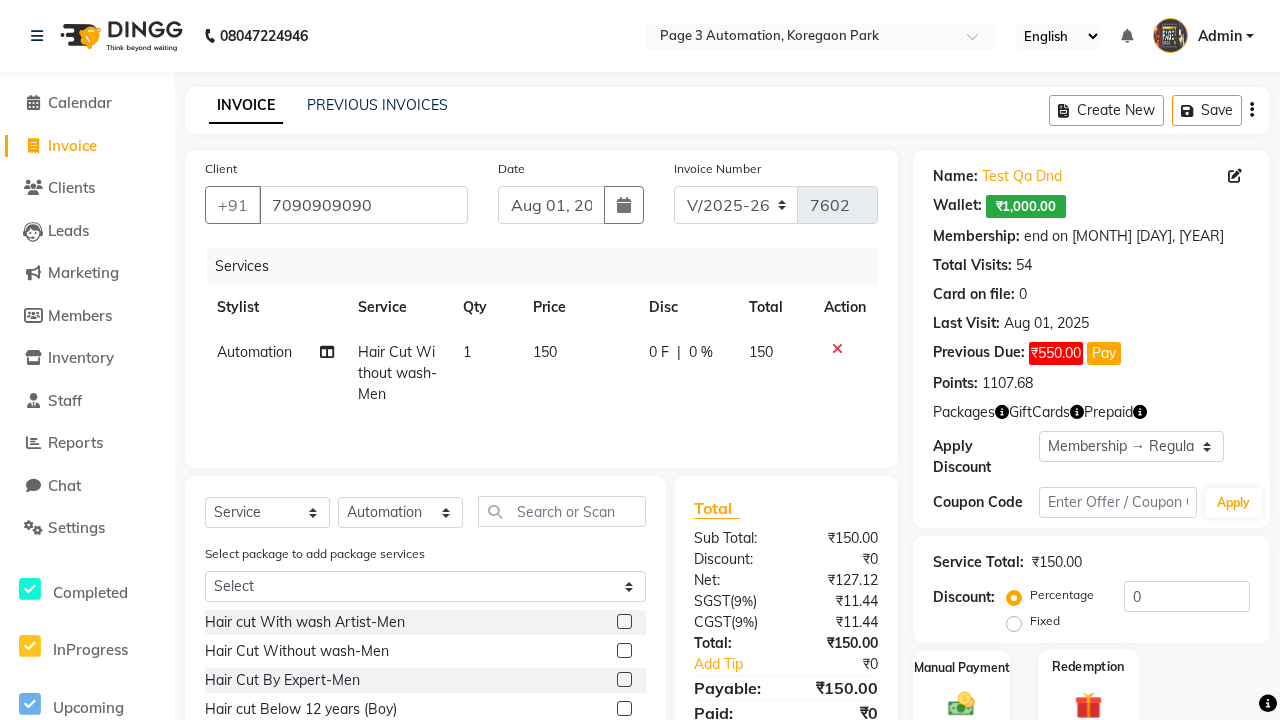 click 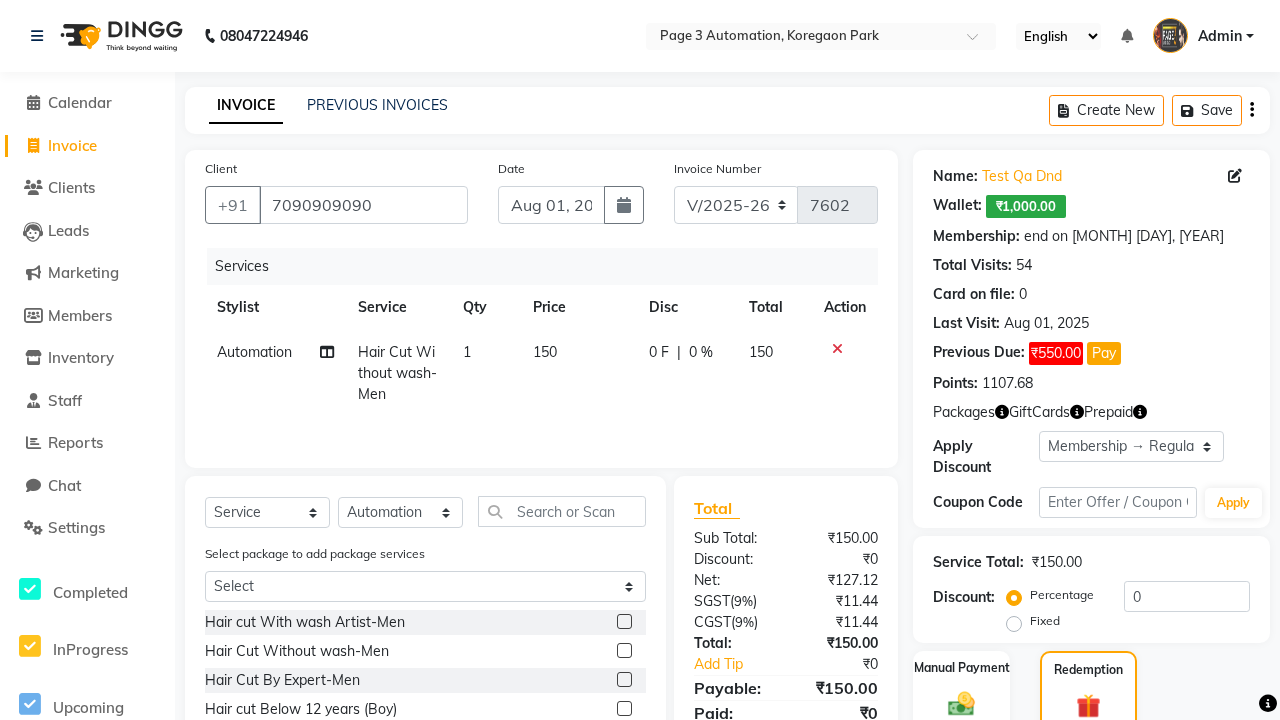 click on "Gift Card  2" 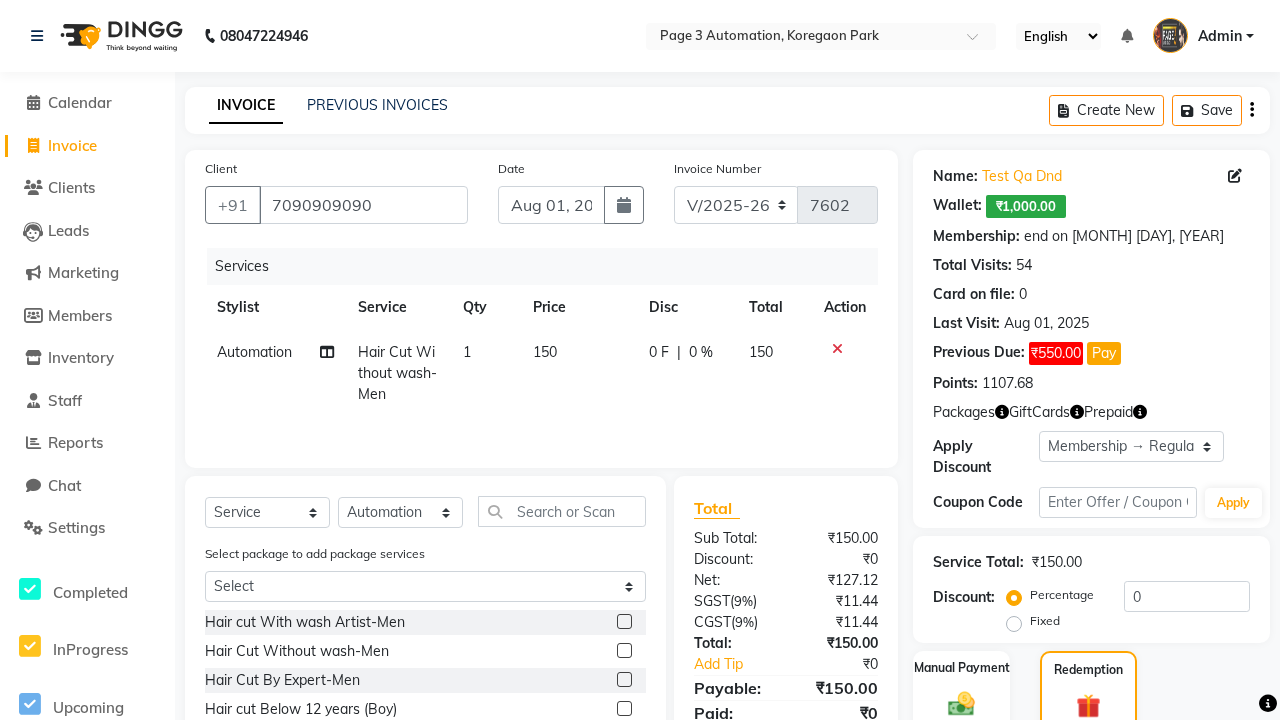 scroll, scrollTop: 213, scrollLeft: 0, axis: vertical 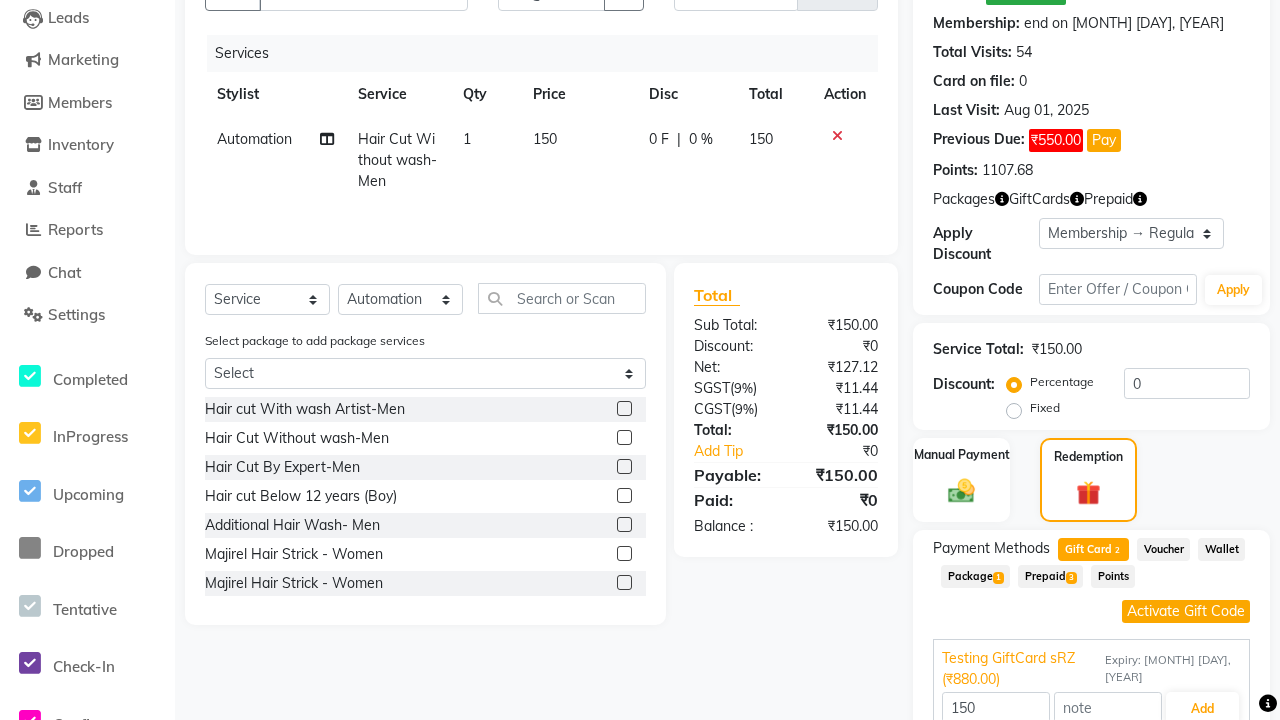 click on "Activate Gift Code" 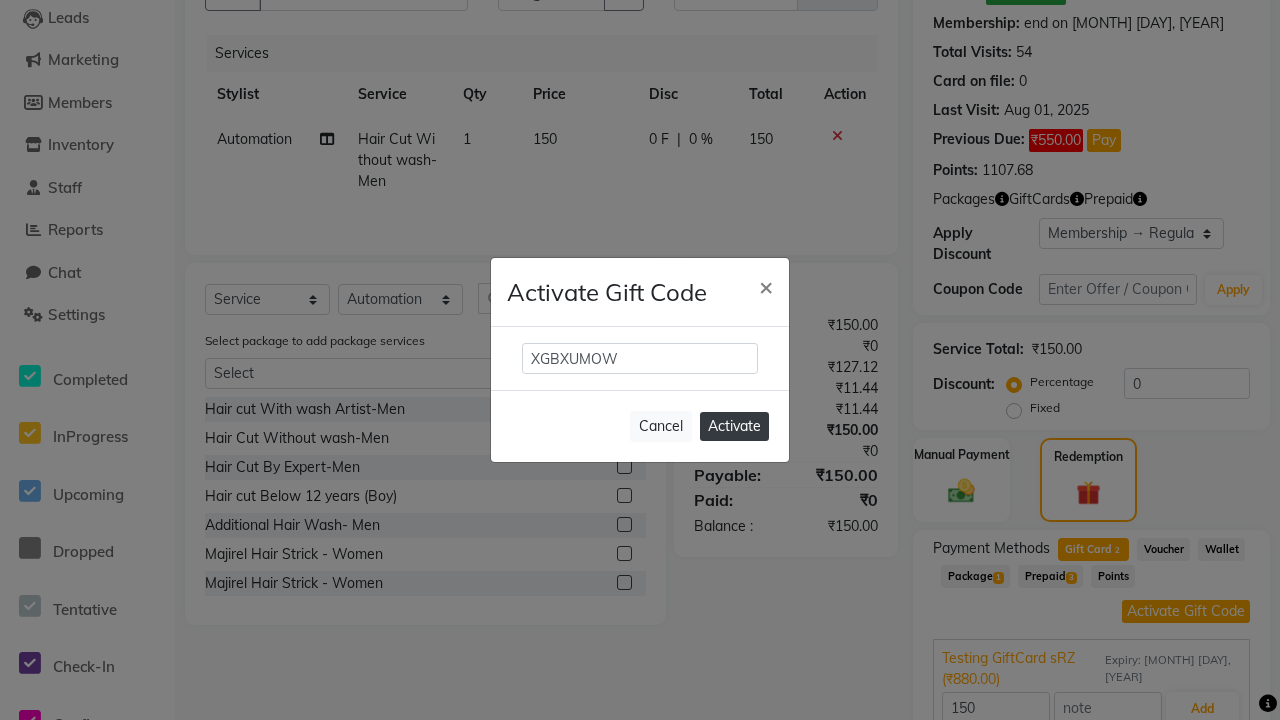 type on "XGBXUMOW" 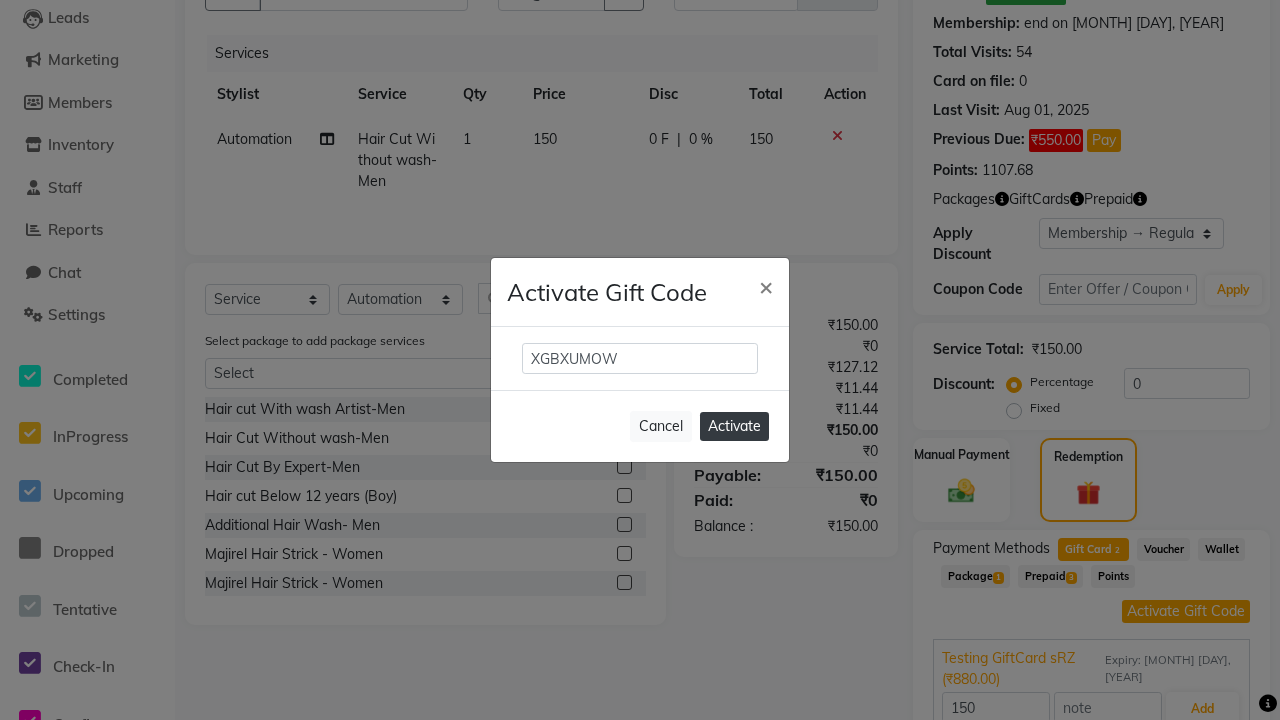 click on "Activate" 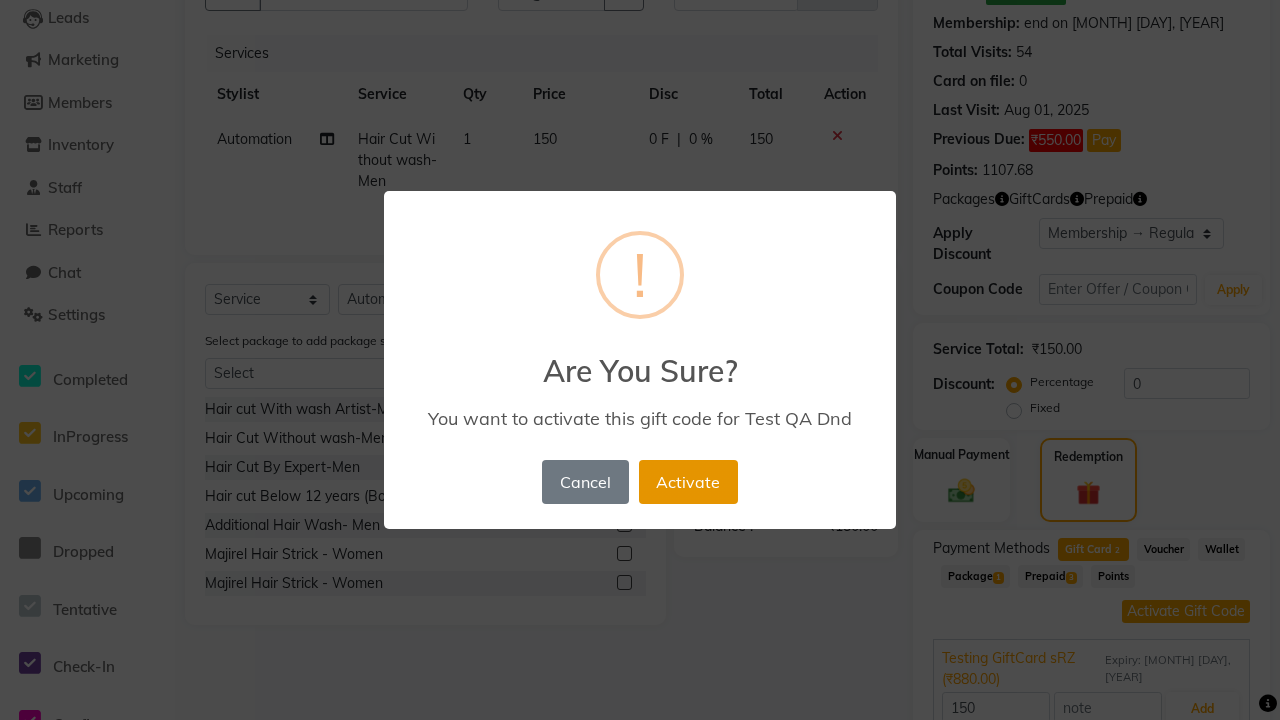 click on "Activate" at bounding box center [688, 482] 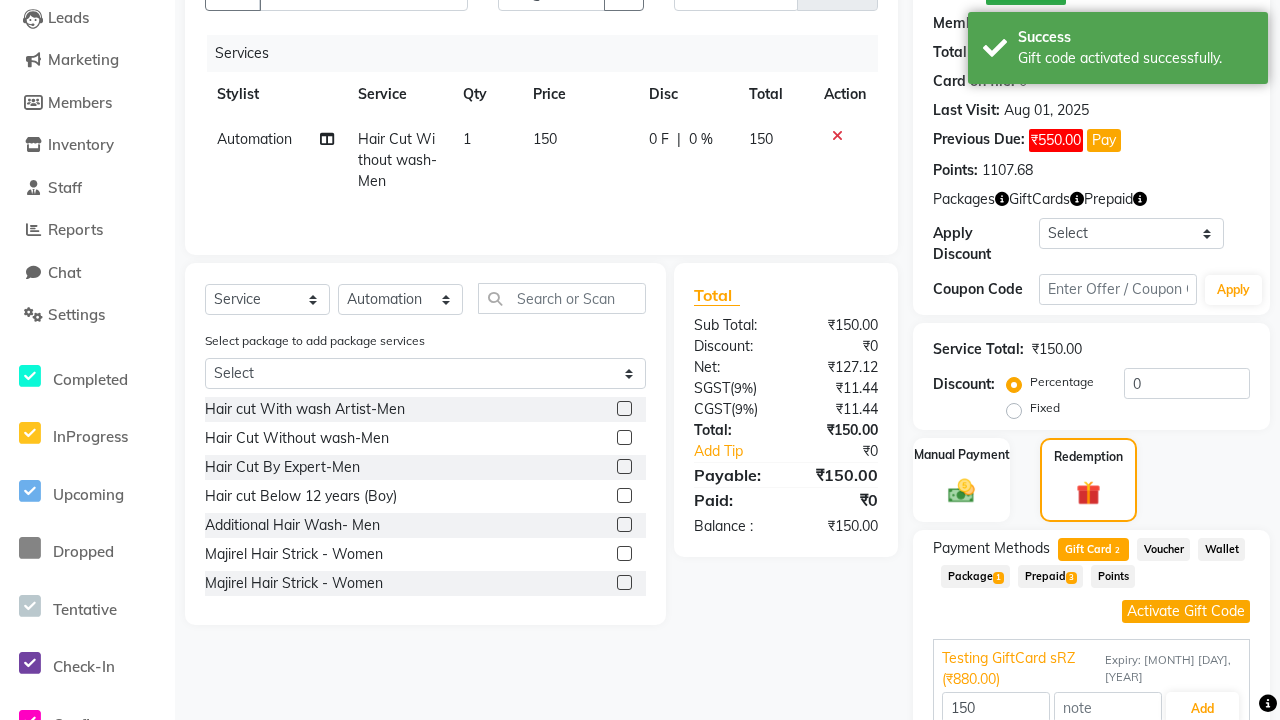 select on "2: Object" 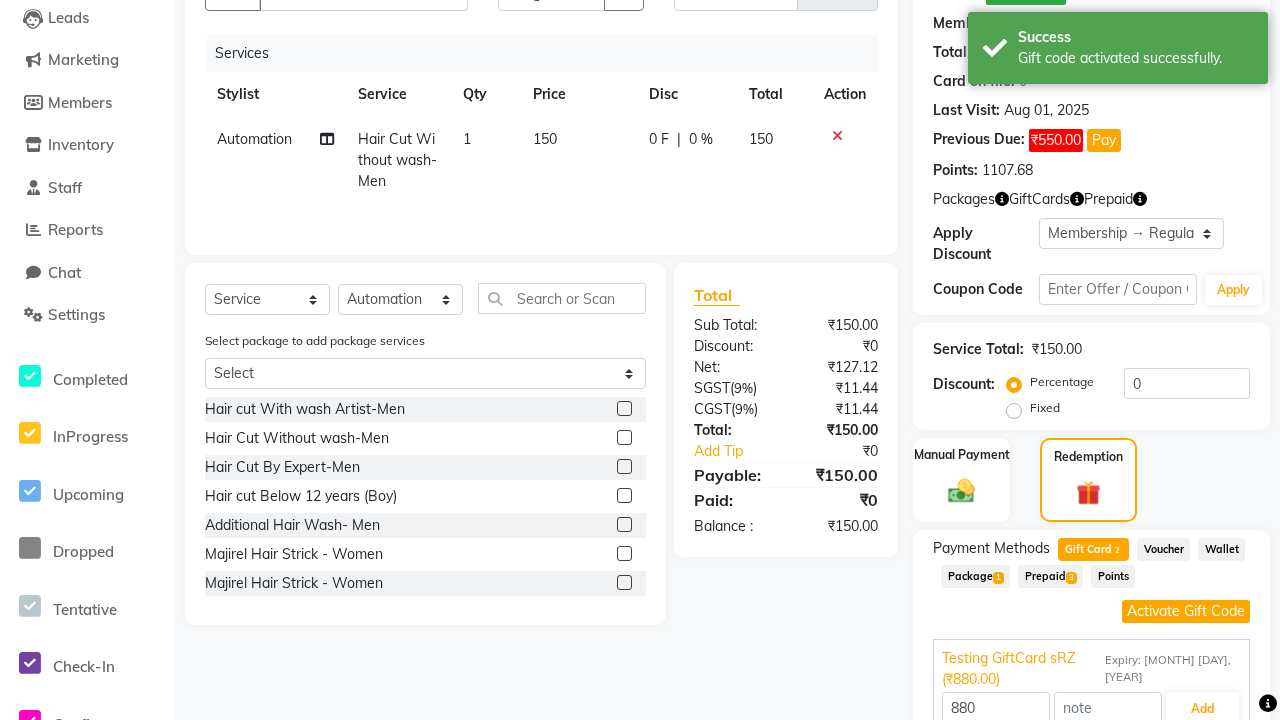 type on "20" 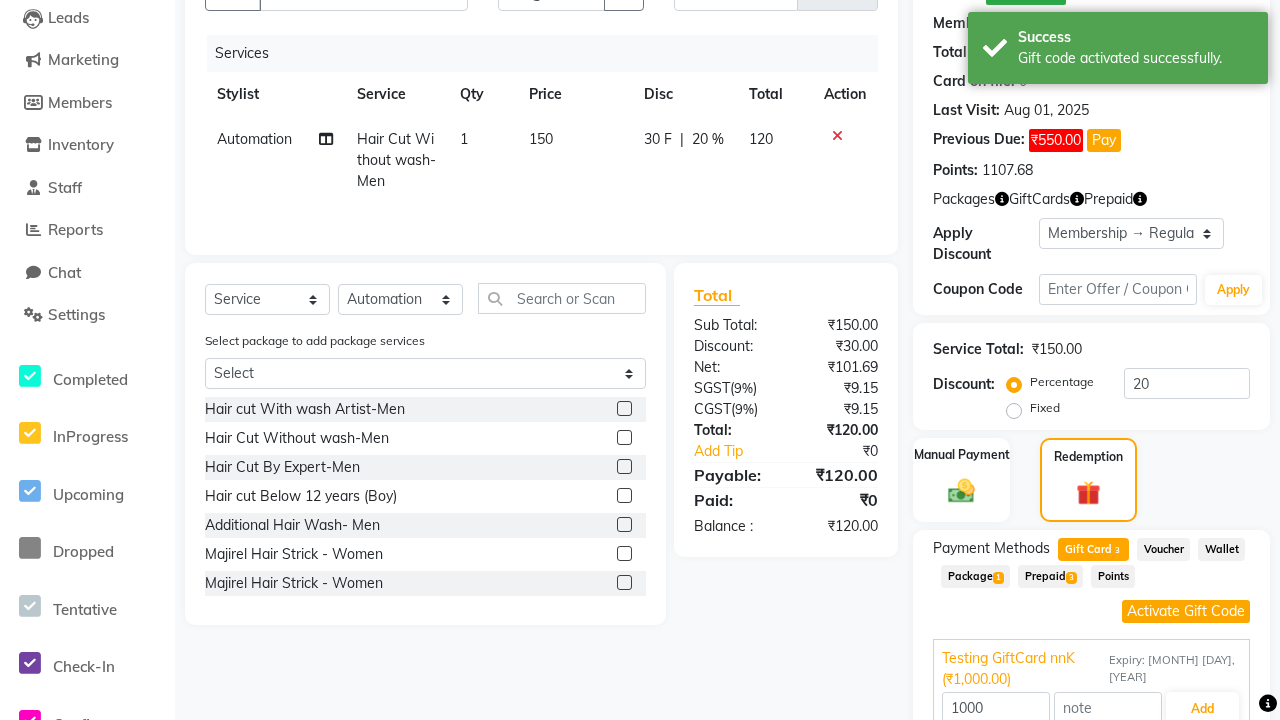 scroll, scrollTop: 218, scrollLeft: 0, axis: vertical 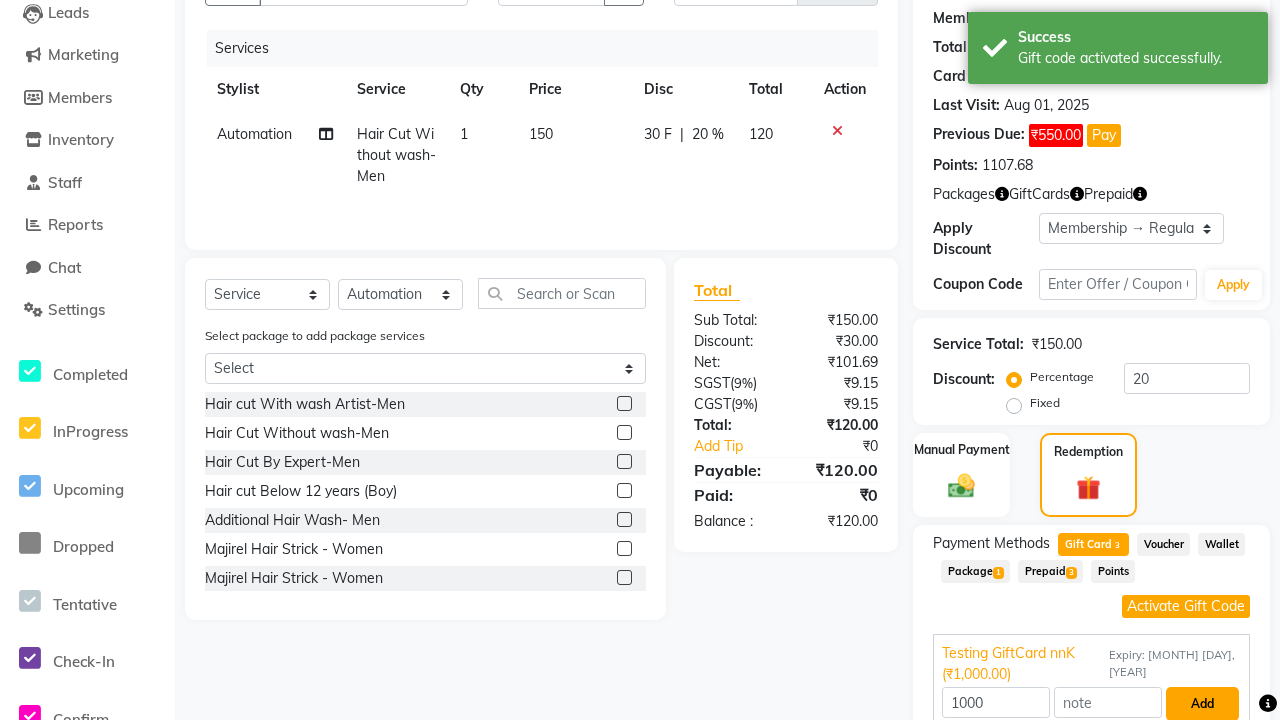 click on "Add" at bounding box center [1202, 704] 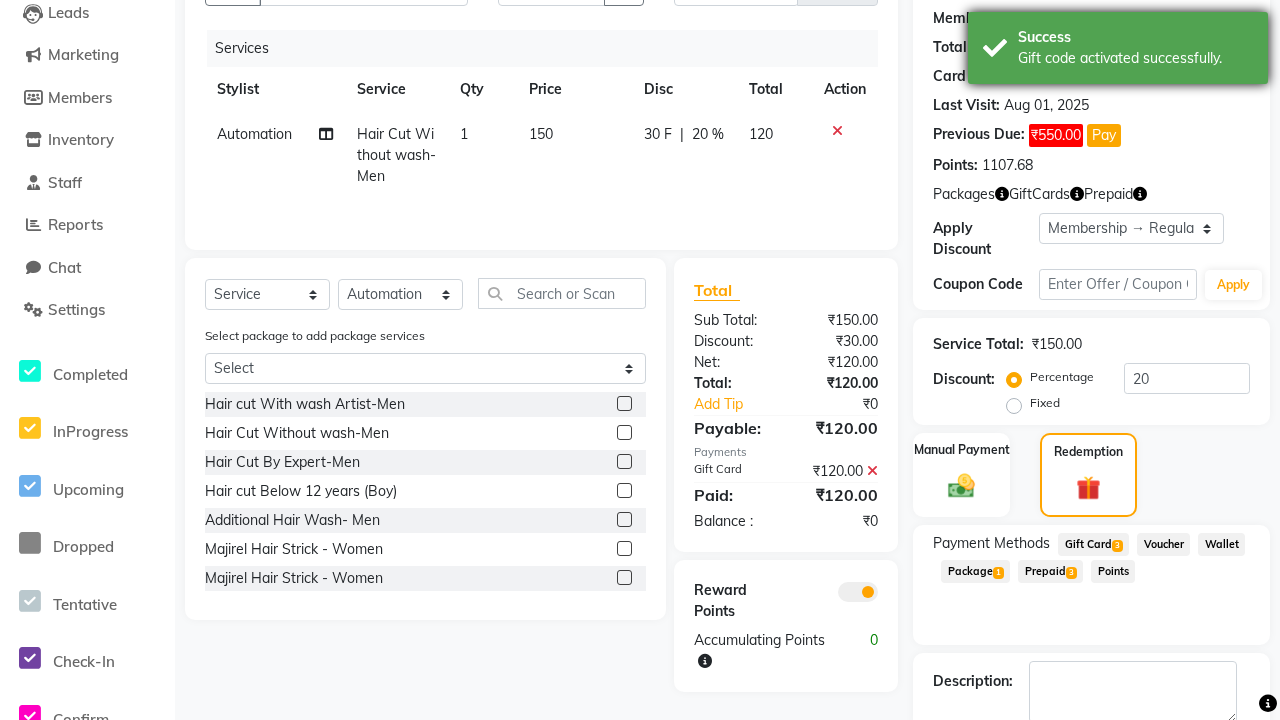 click on "Gift code activated successfully." at bounding box center (1135, 58) 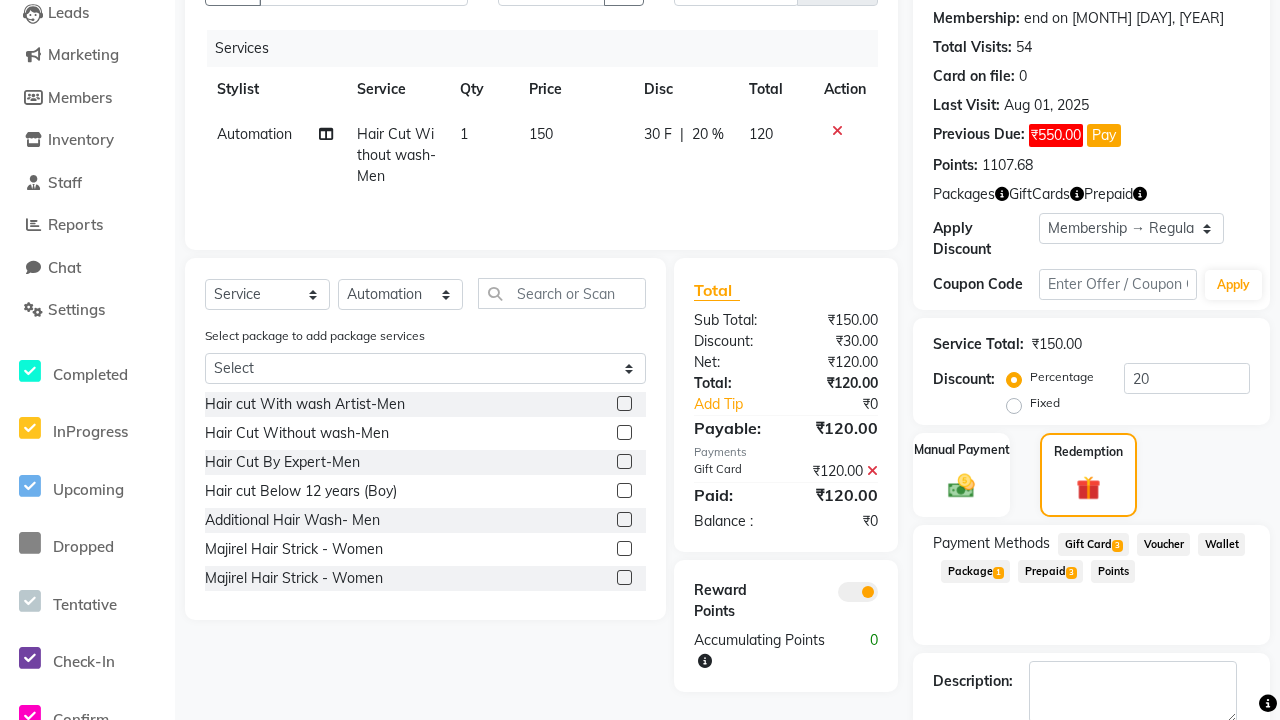 select on "0:" 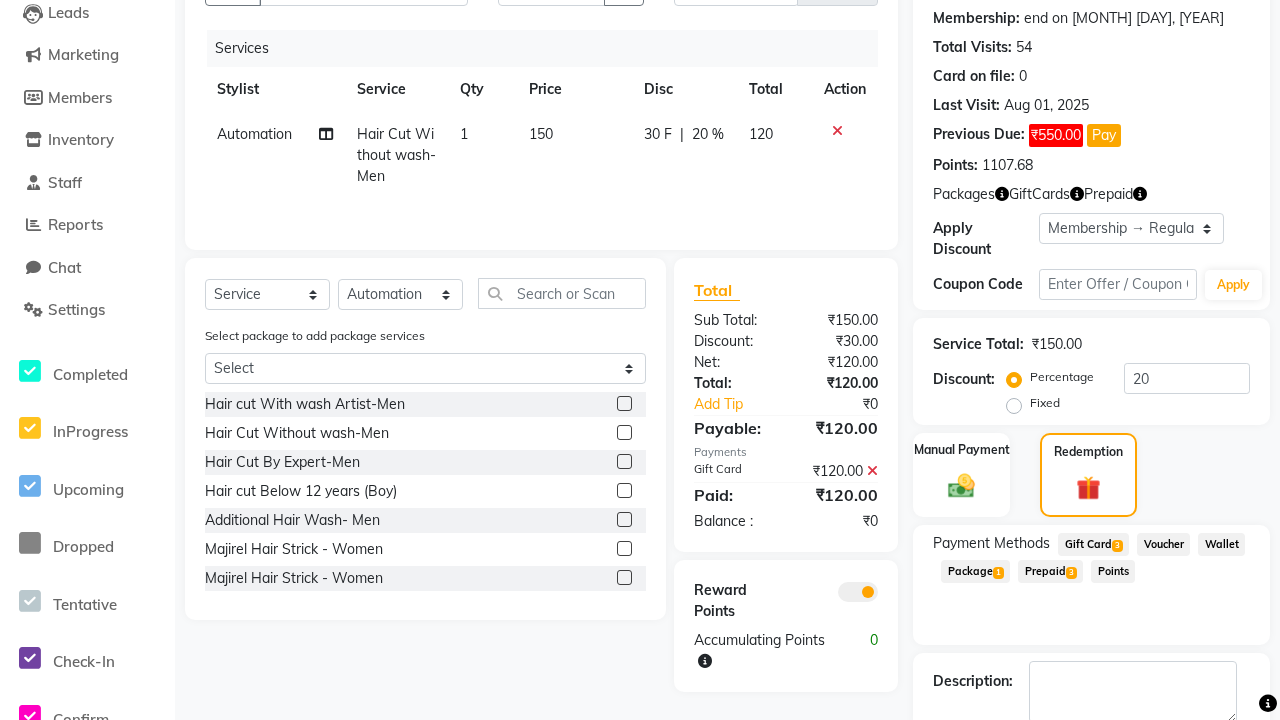 type on "0" 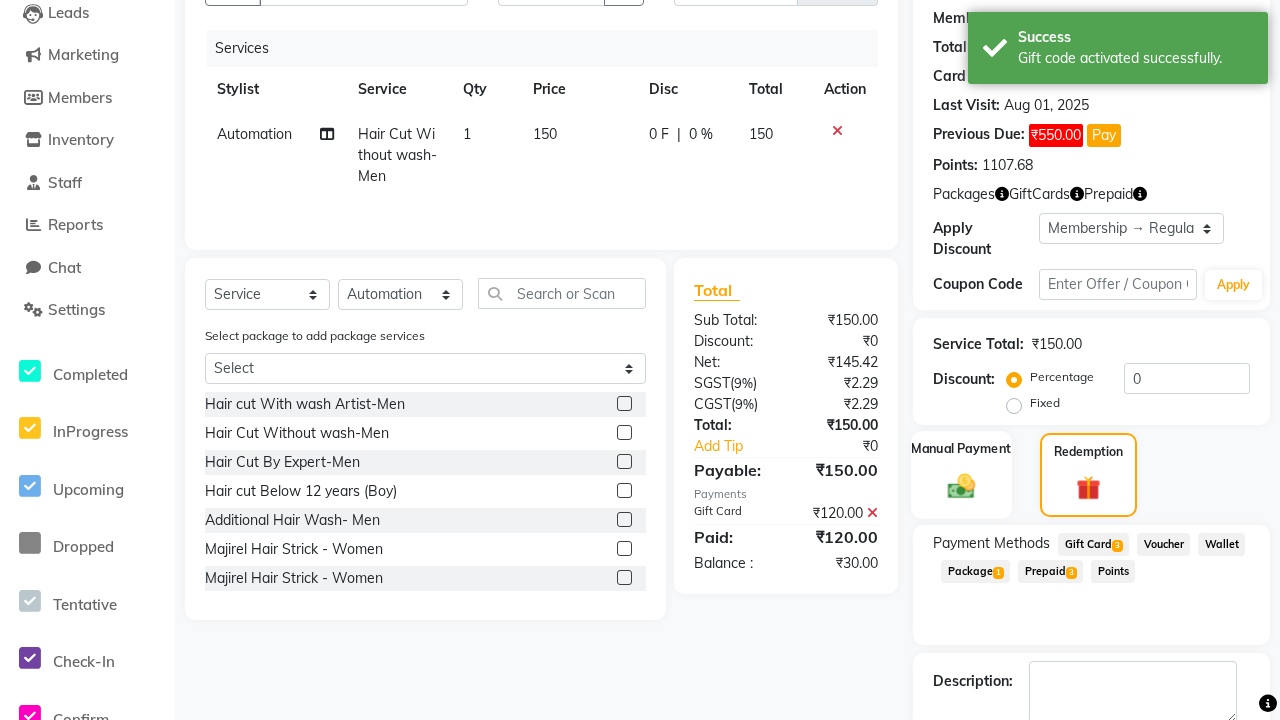 click 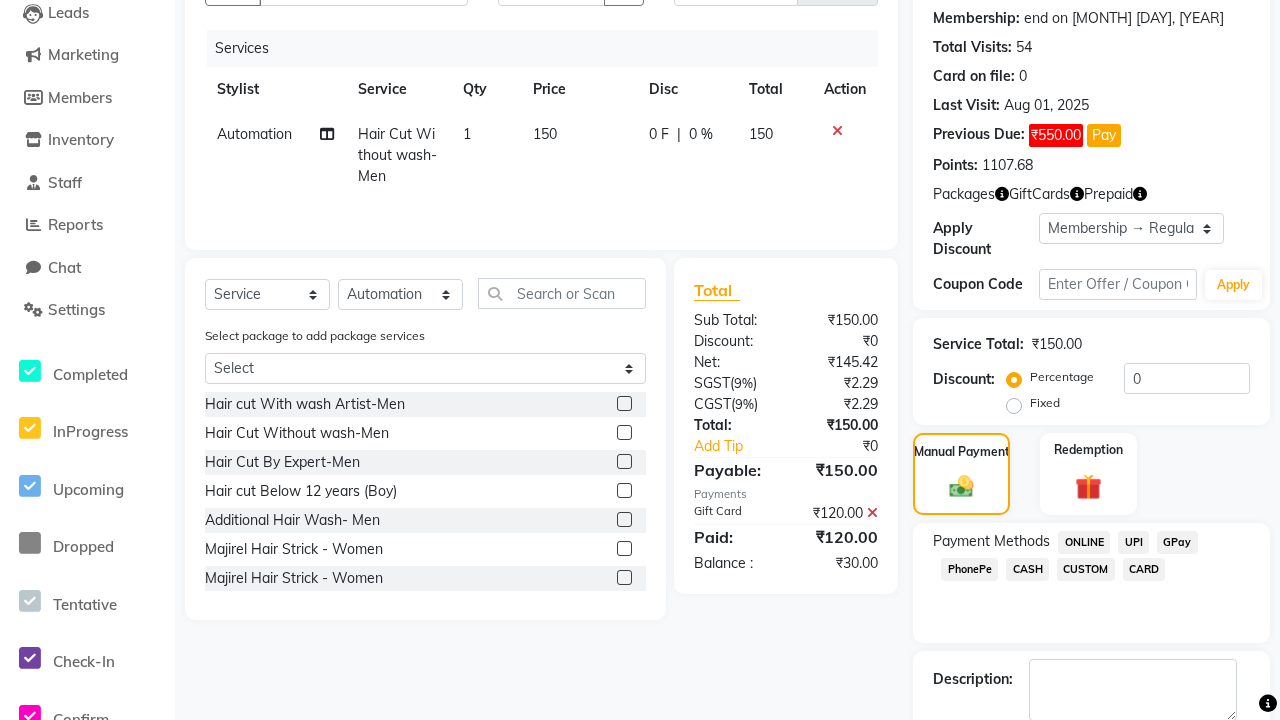 click on "ONLINE" 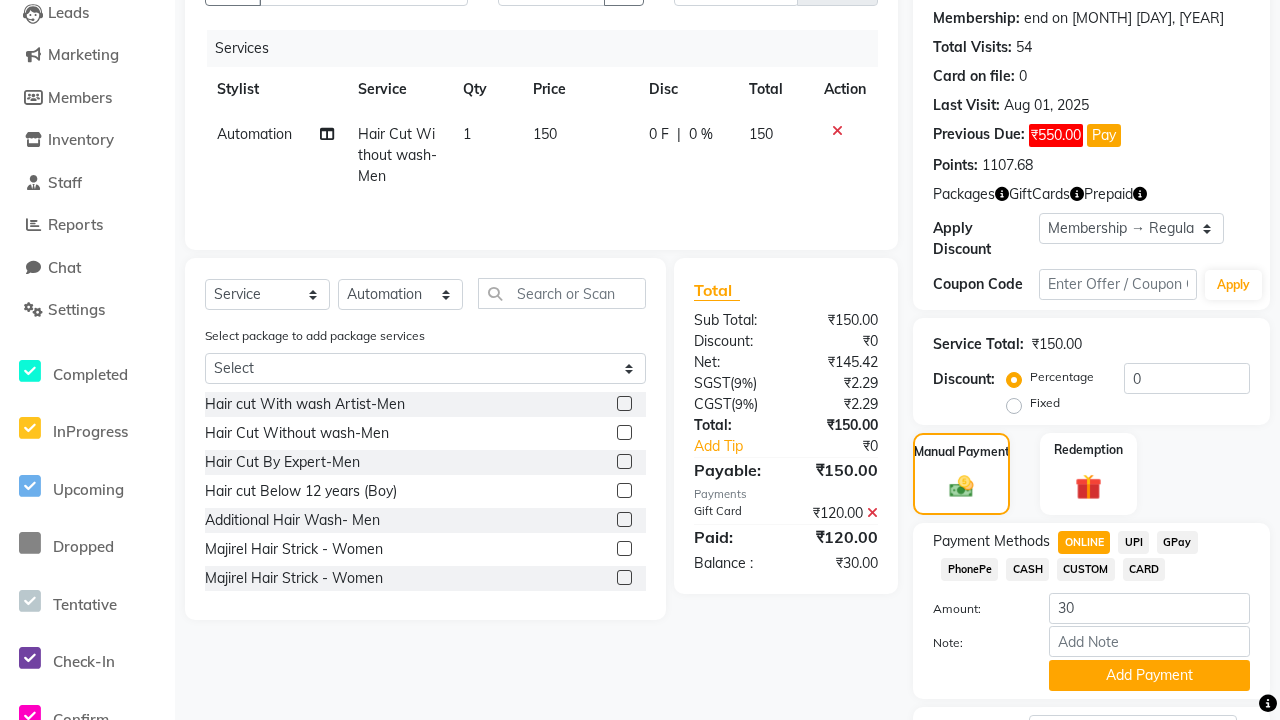 click on "Add Payment" 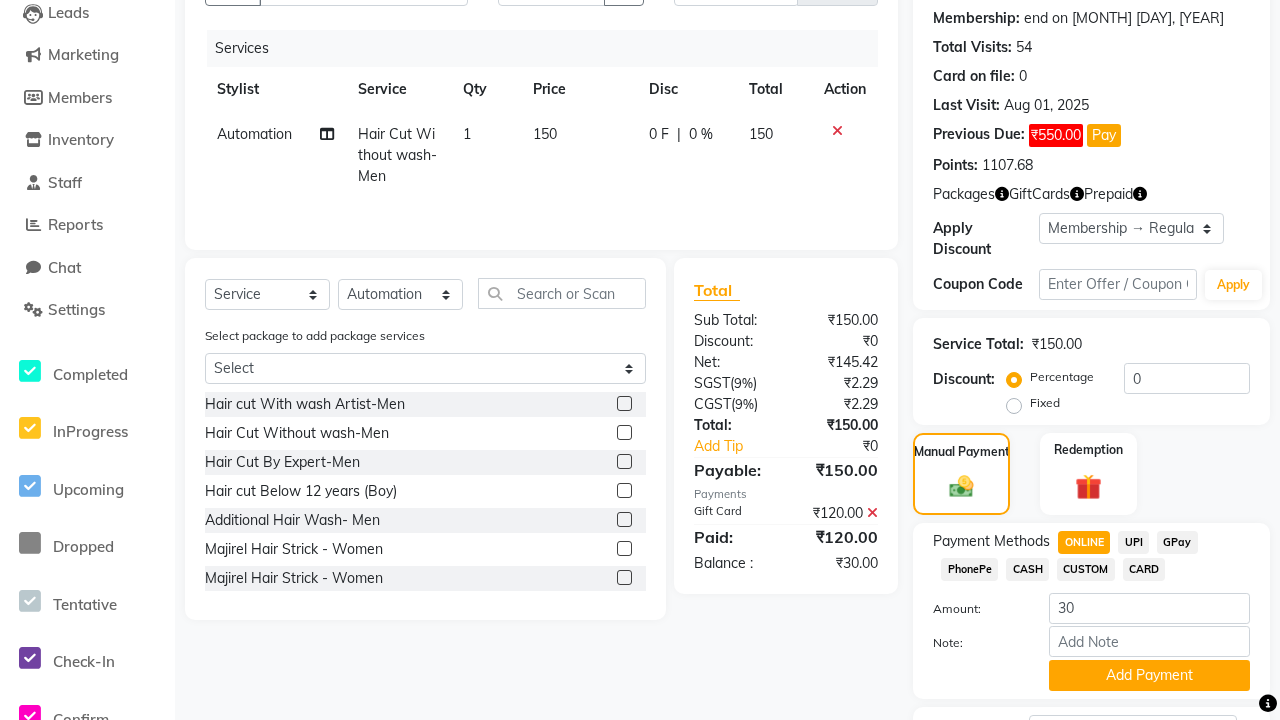 click 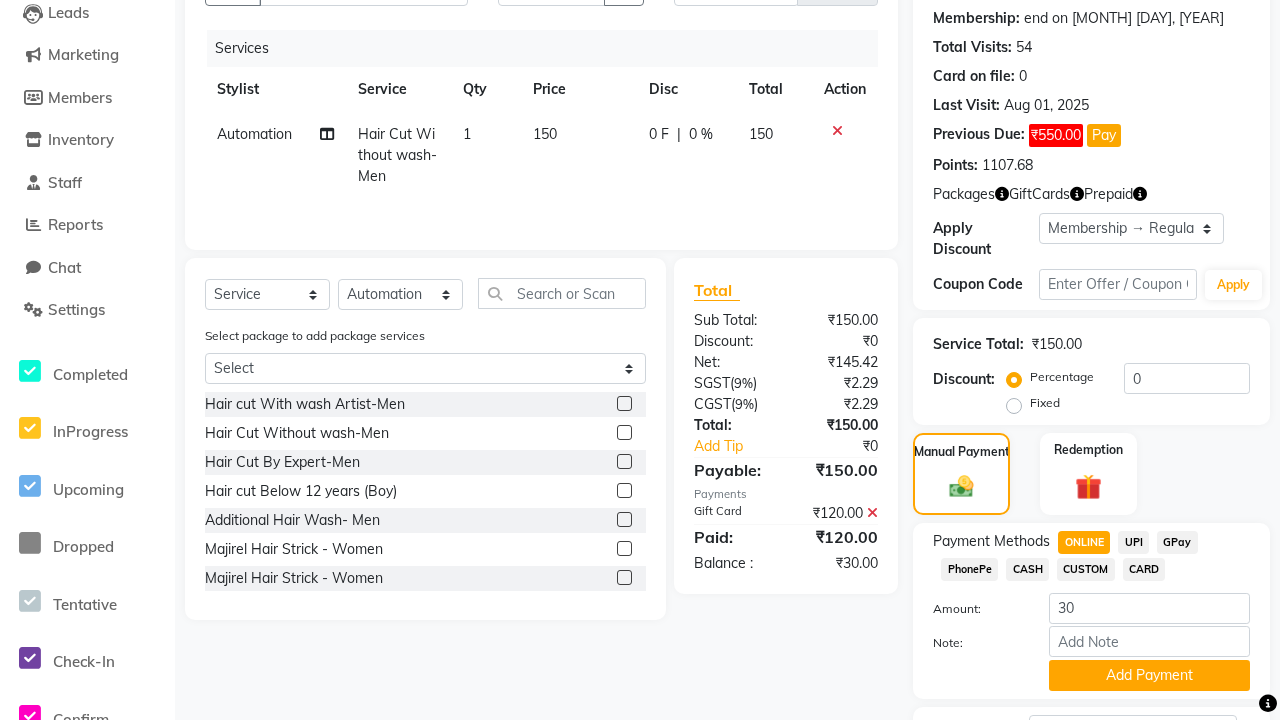 click at bounding box center [1031, 805] 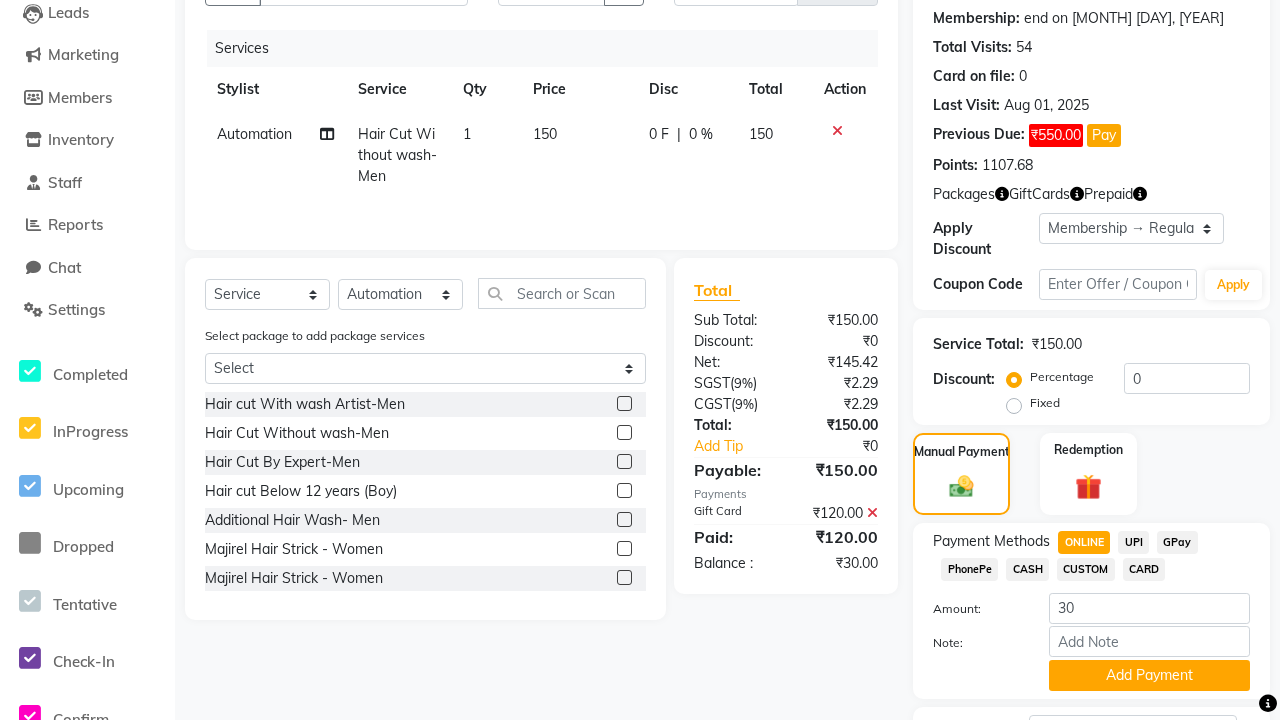 checkbox on "false" 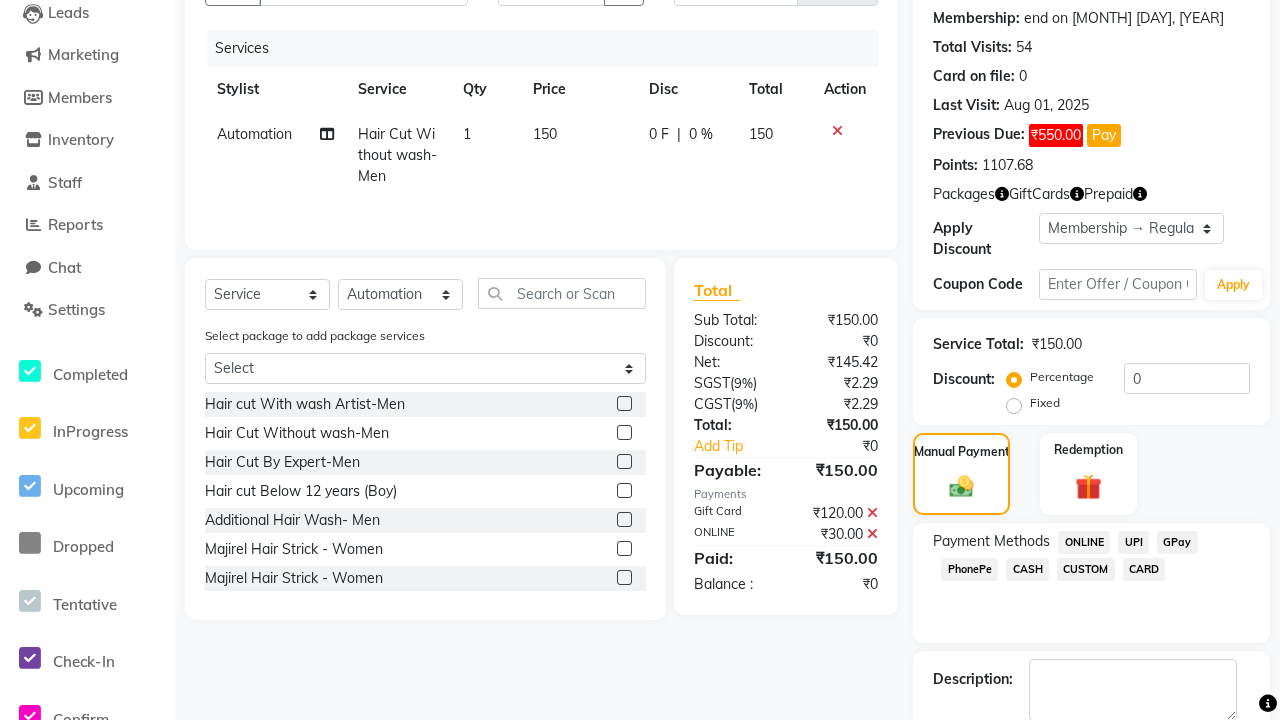 scroll, scrollTop: 325, scrollLeft: 0, axis: vertical 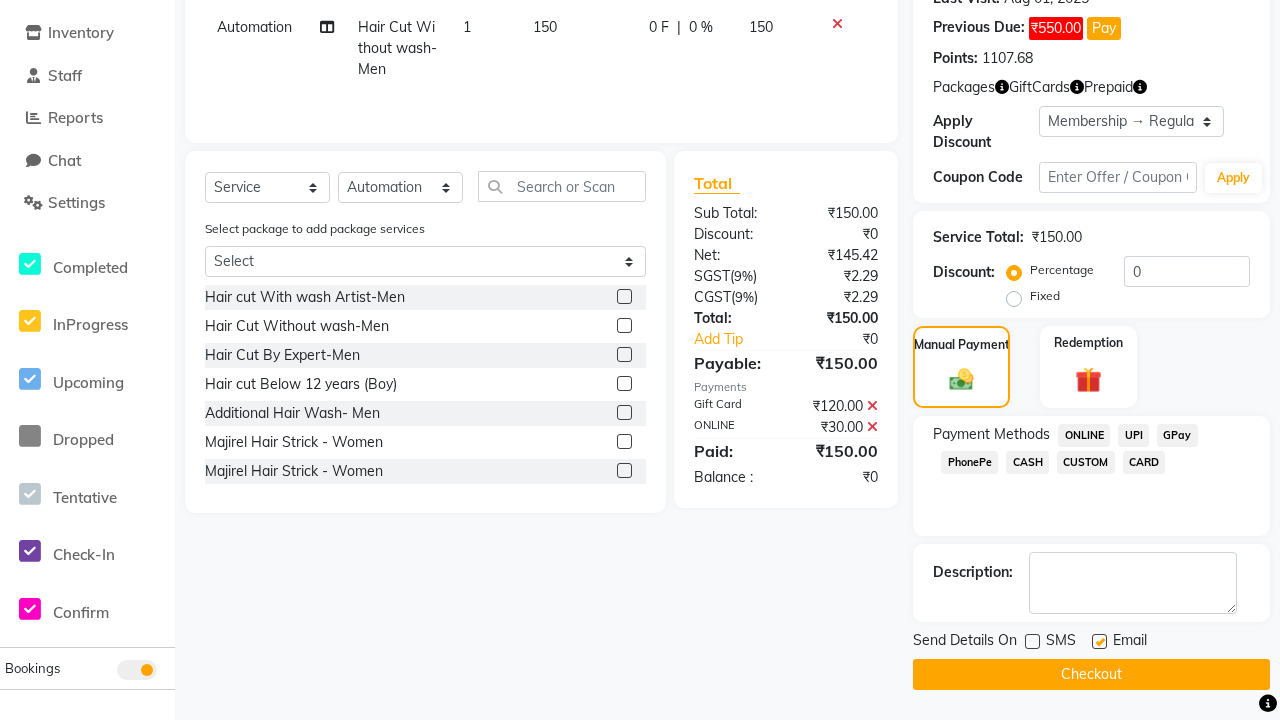 click 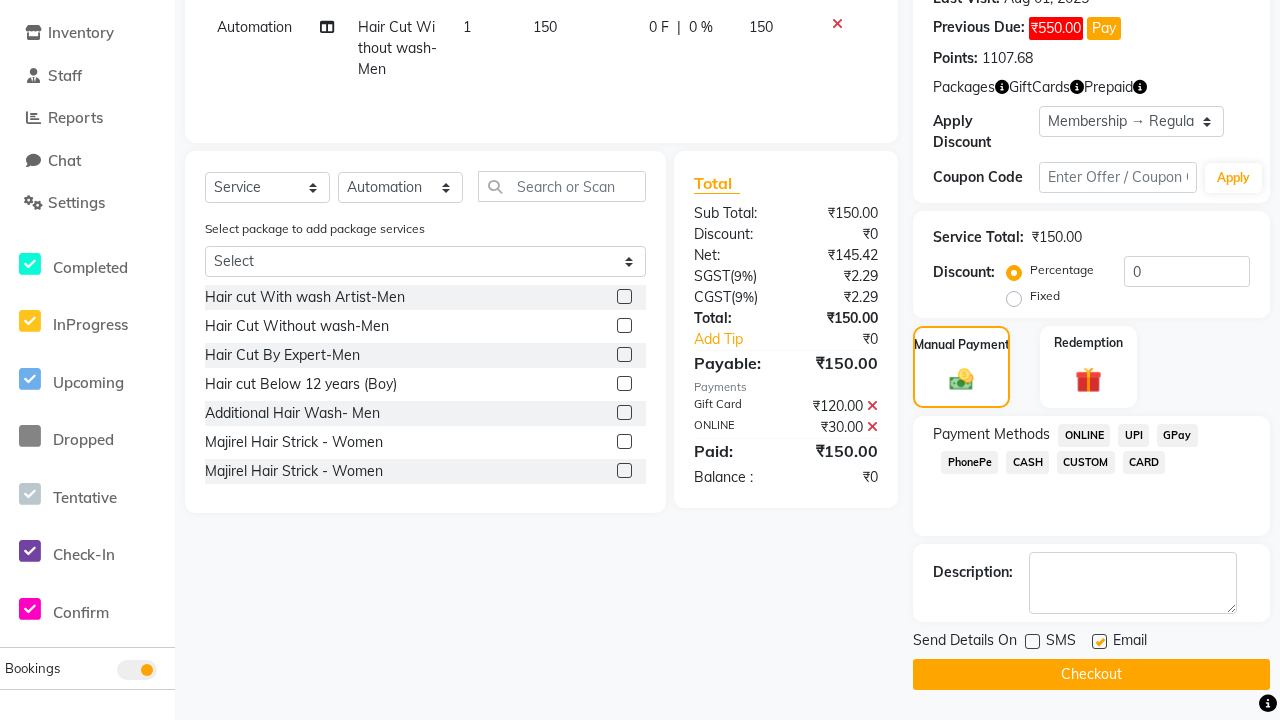 checkbox on "false" 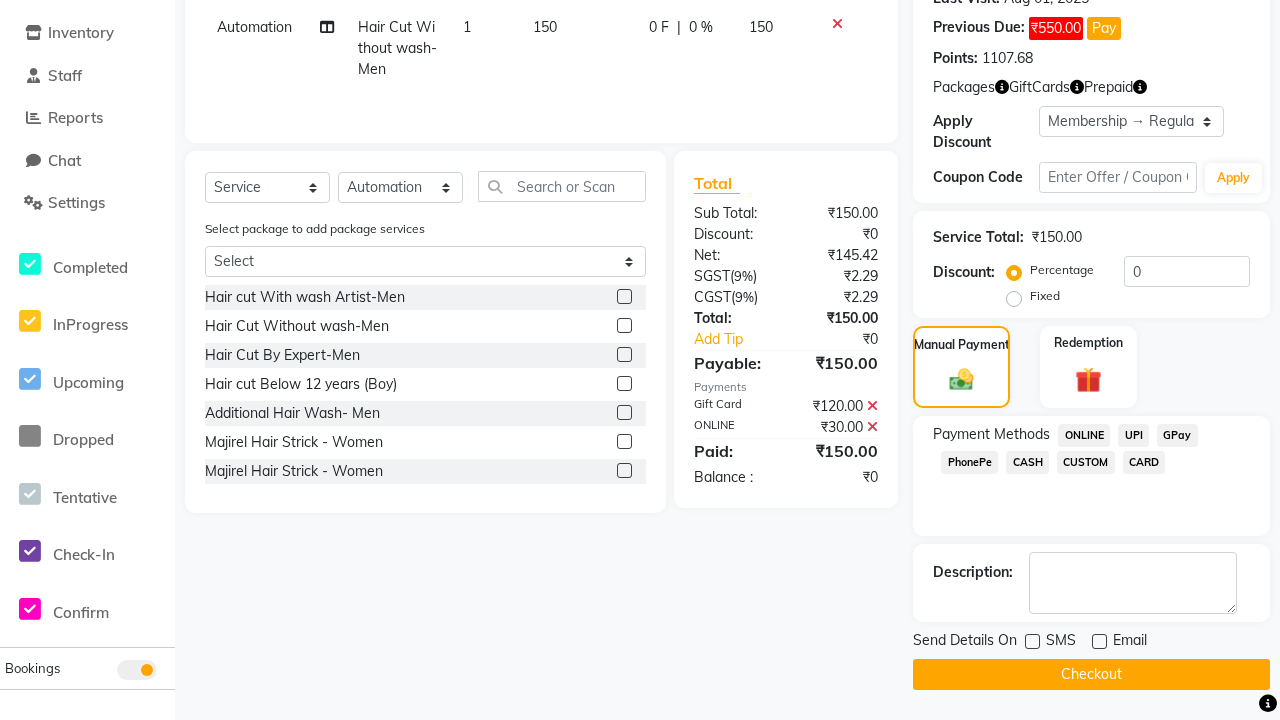click on "Checkout" 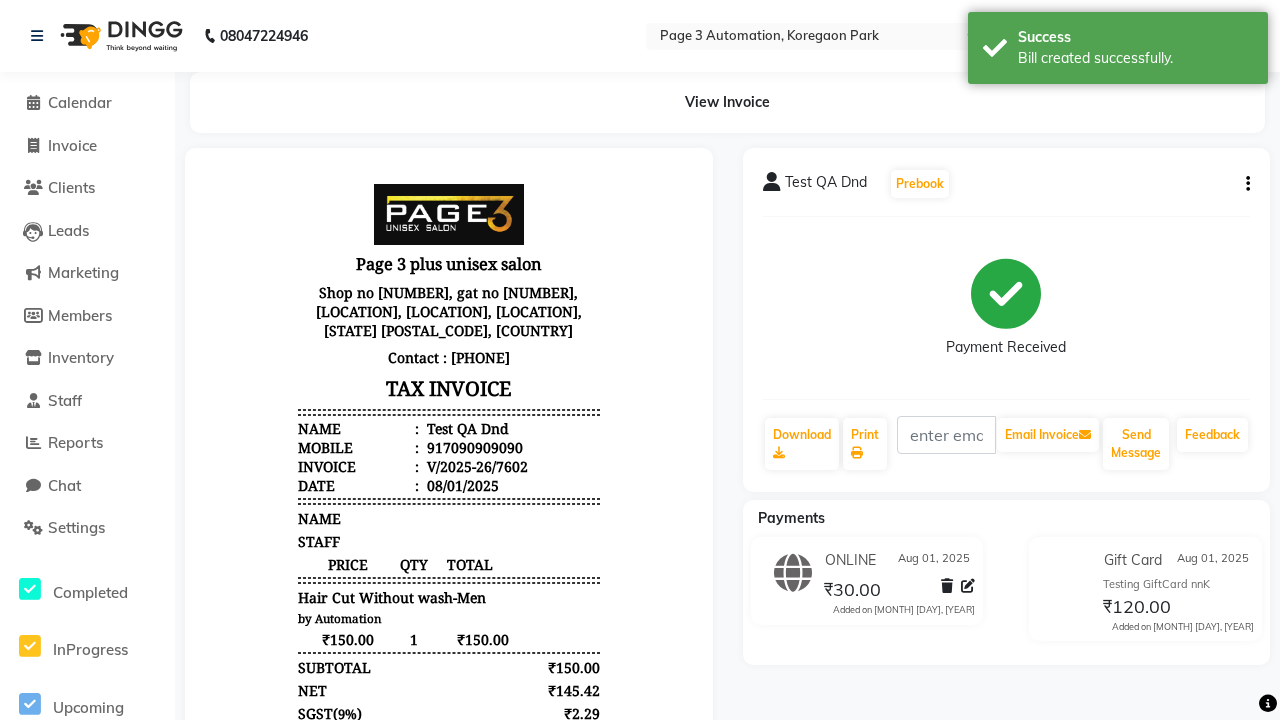 scroll, scrollTop: 0, scrollLeft: 0, axis: both 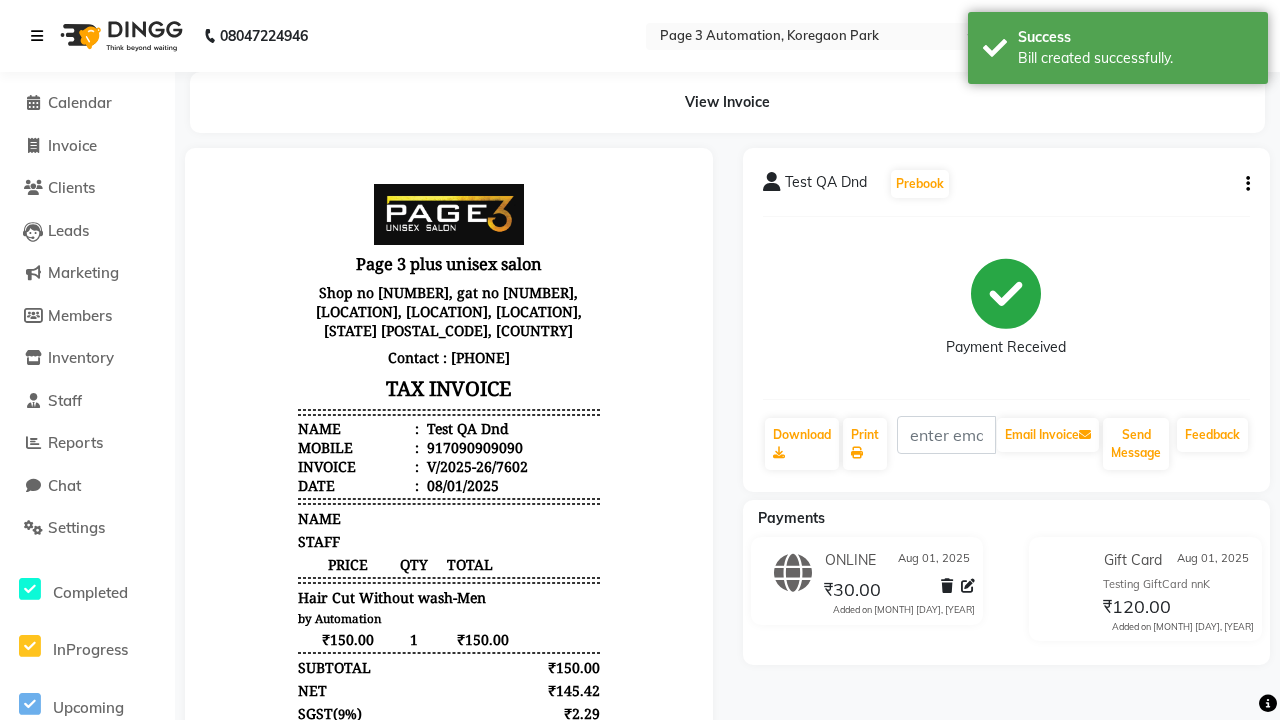 click on "Bill created successfully." at bounding box center (1135, 58) 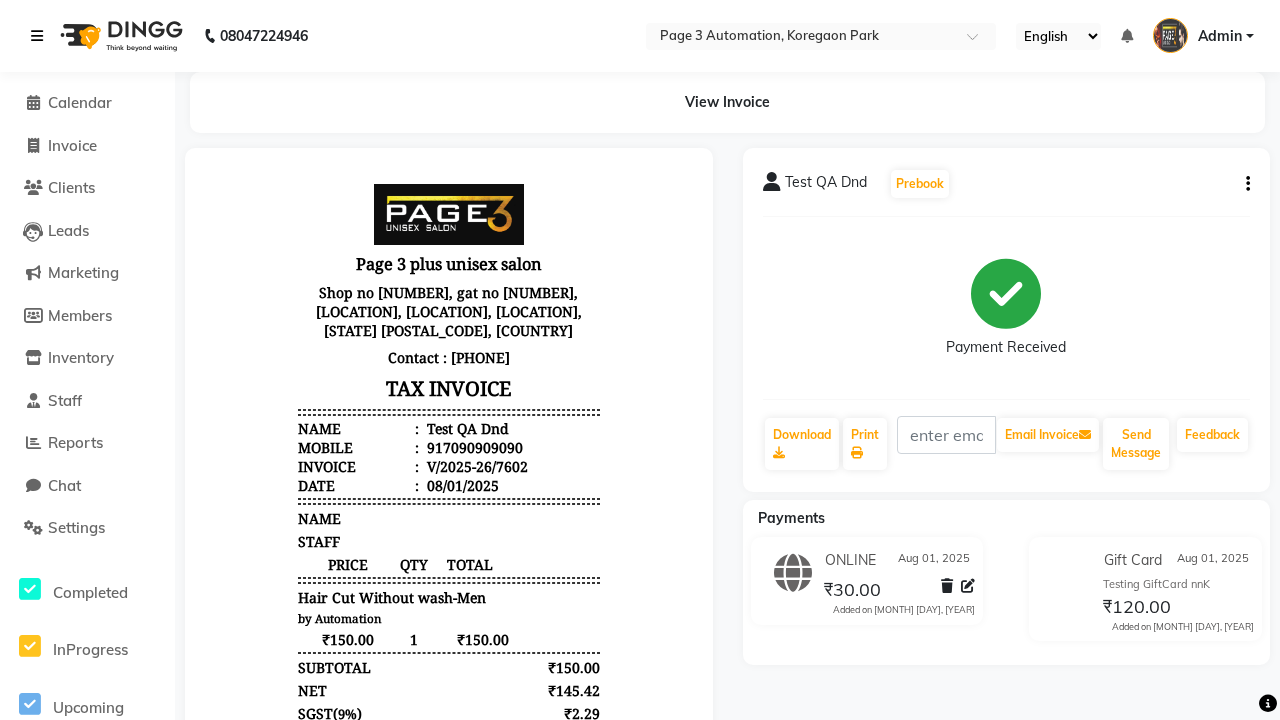 click at bounding box center [37, 36] 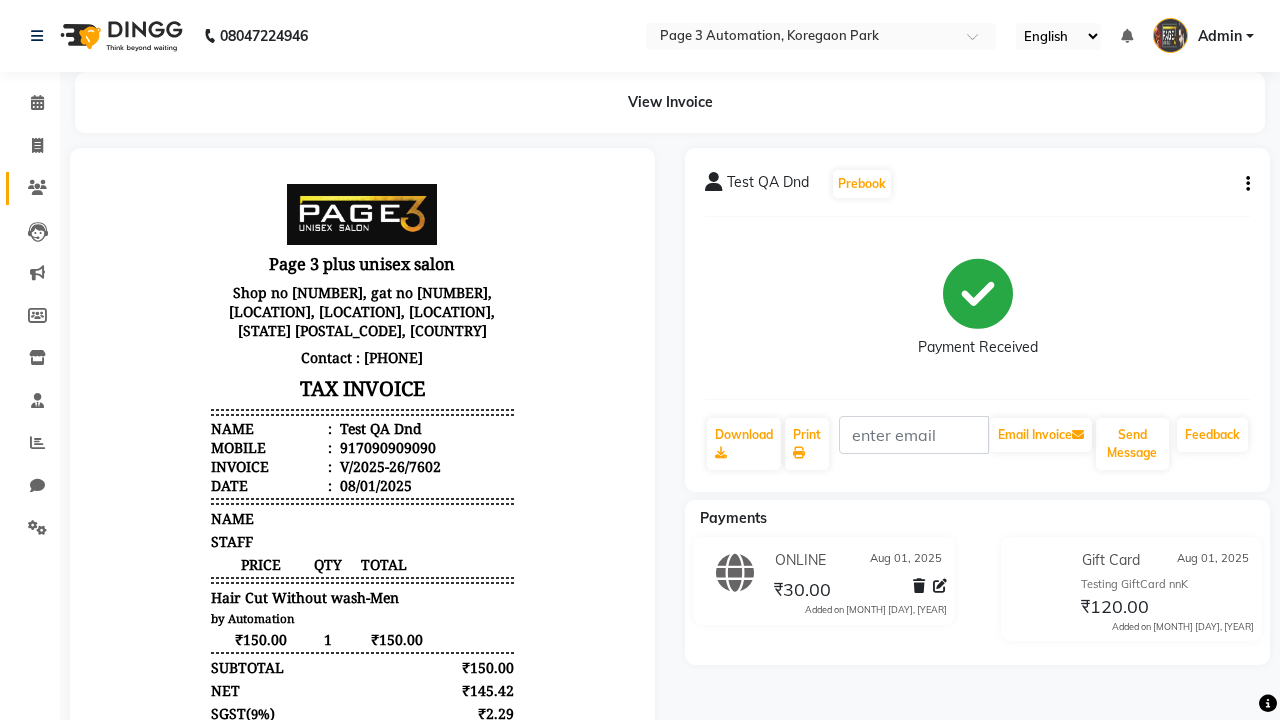 click 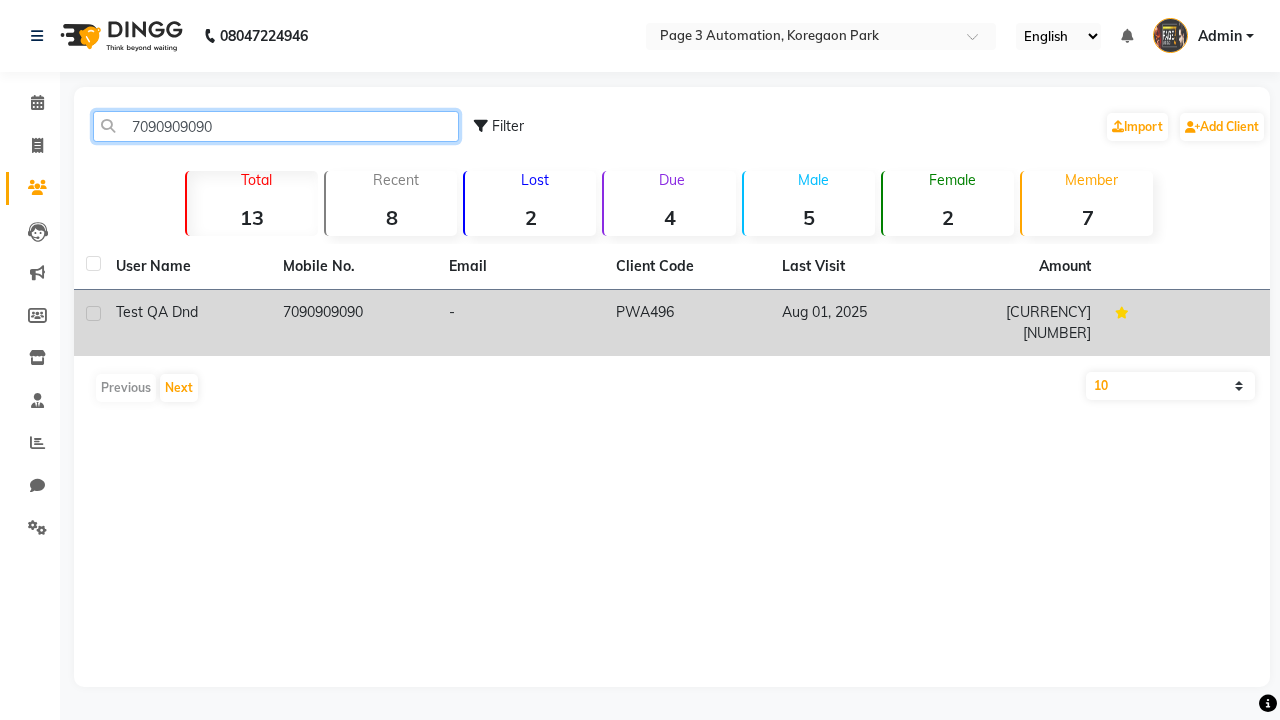 type on "7090909090" 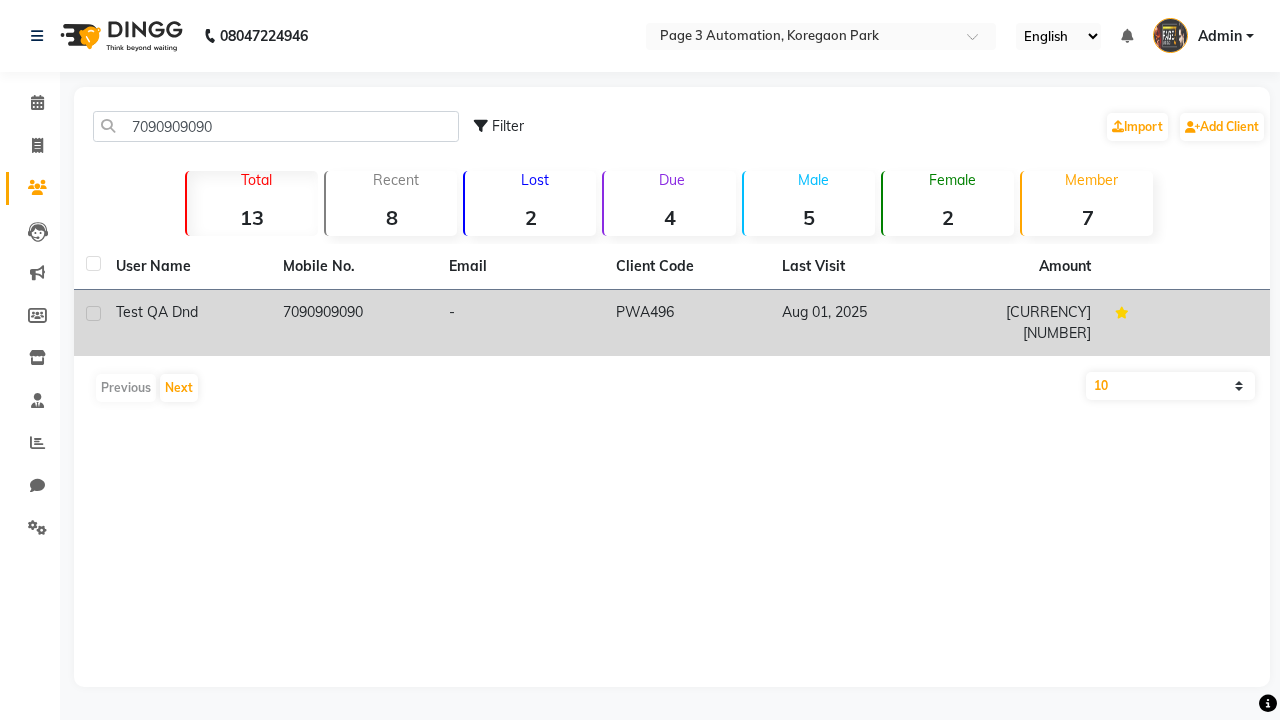 click on "7090909090" 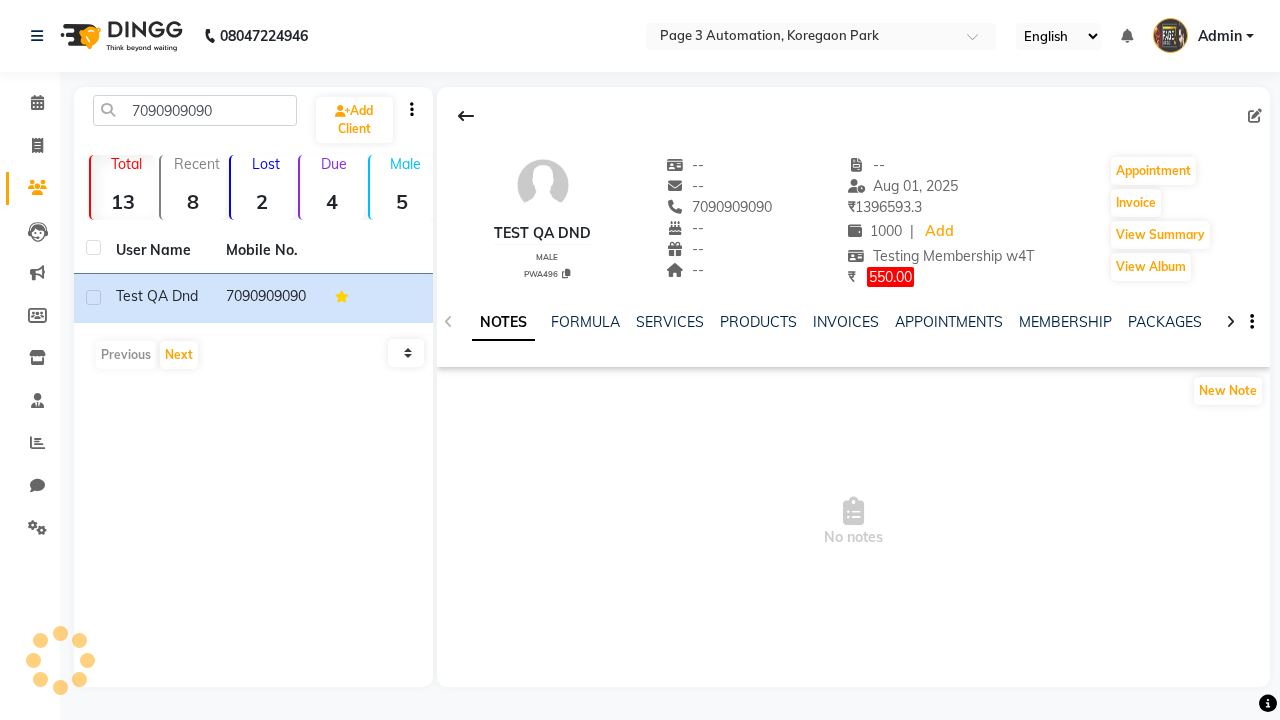 click on "GIFTCARDS" 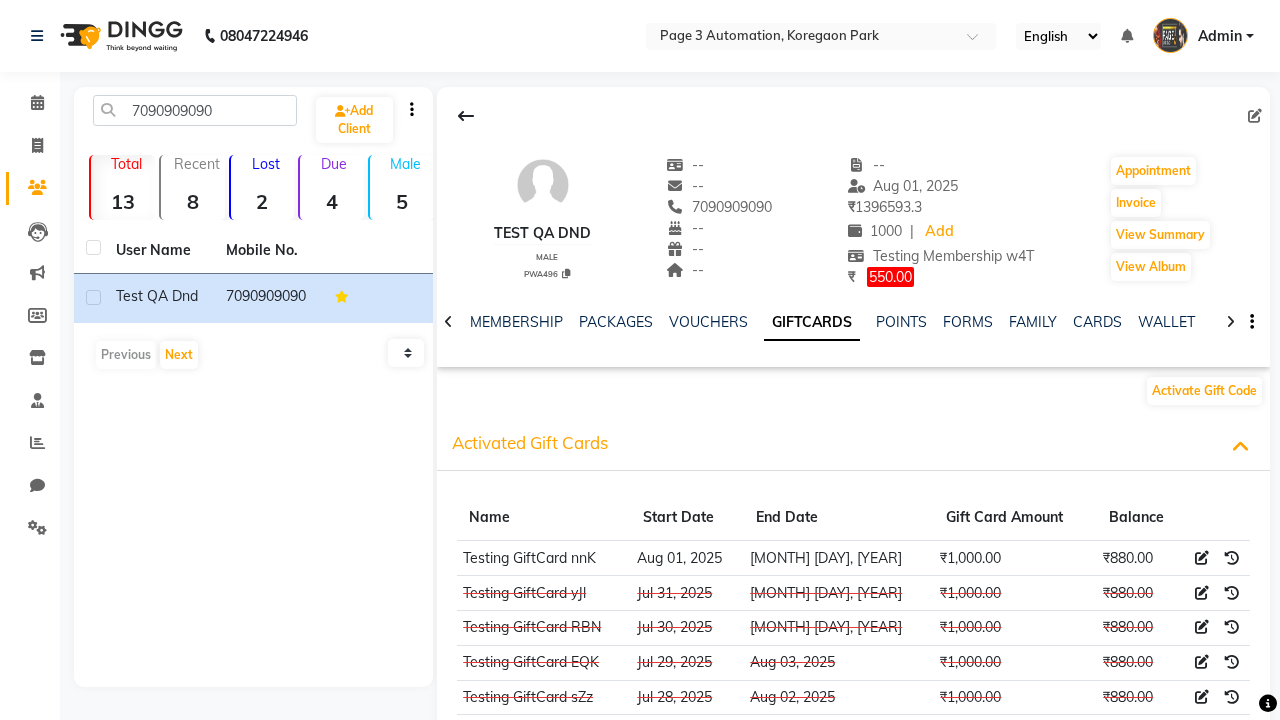 click at bounding box center [1202, 558] 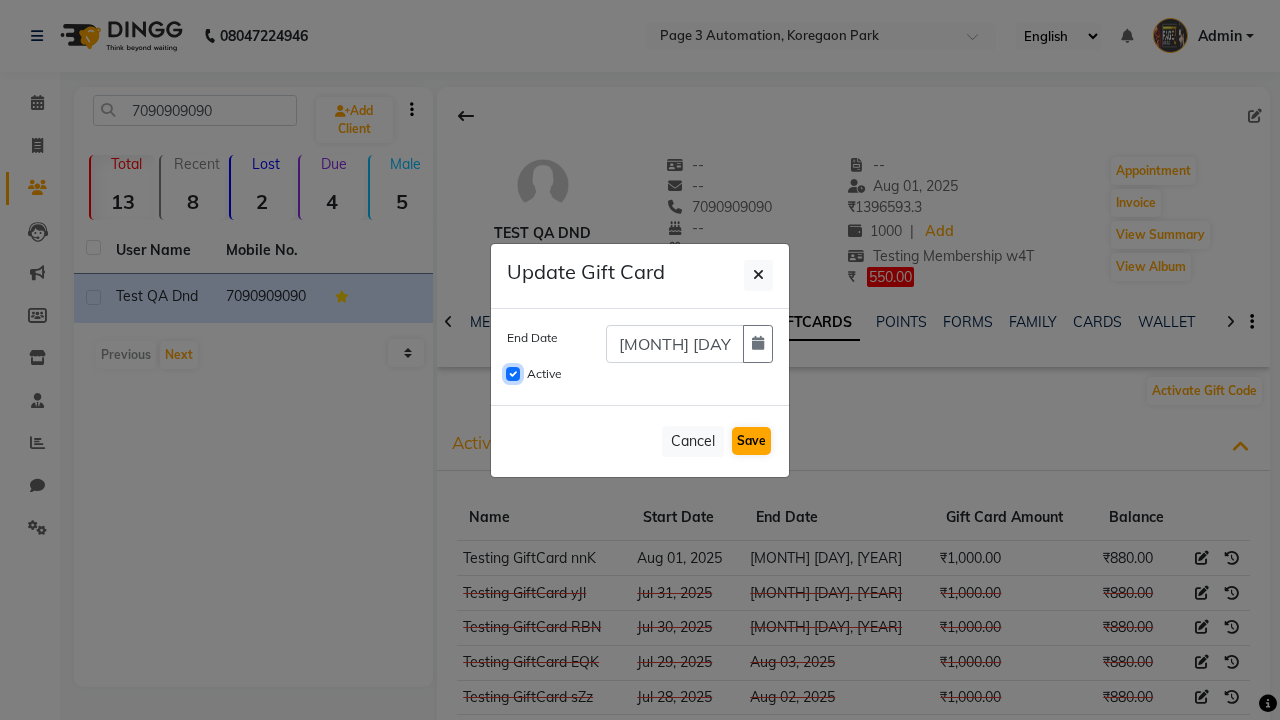 click on "Active" at bounding box center [513, 374] 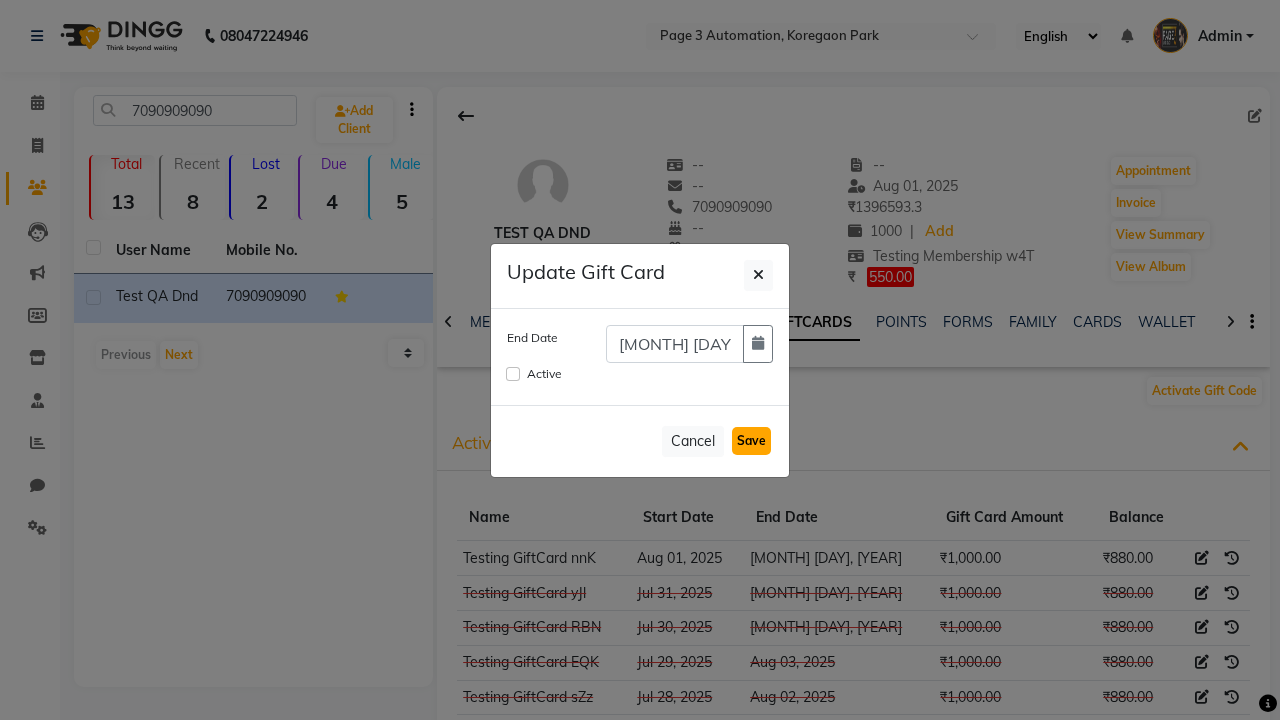 click on "Save" 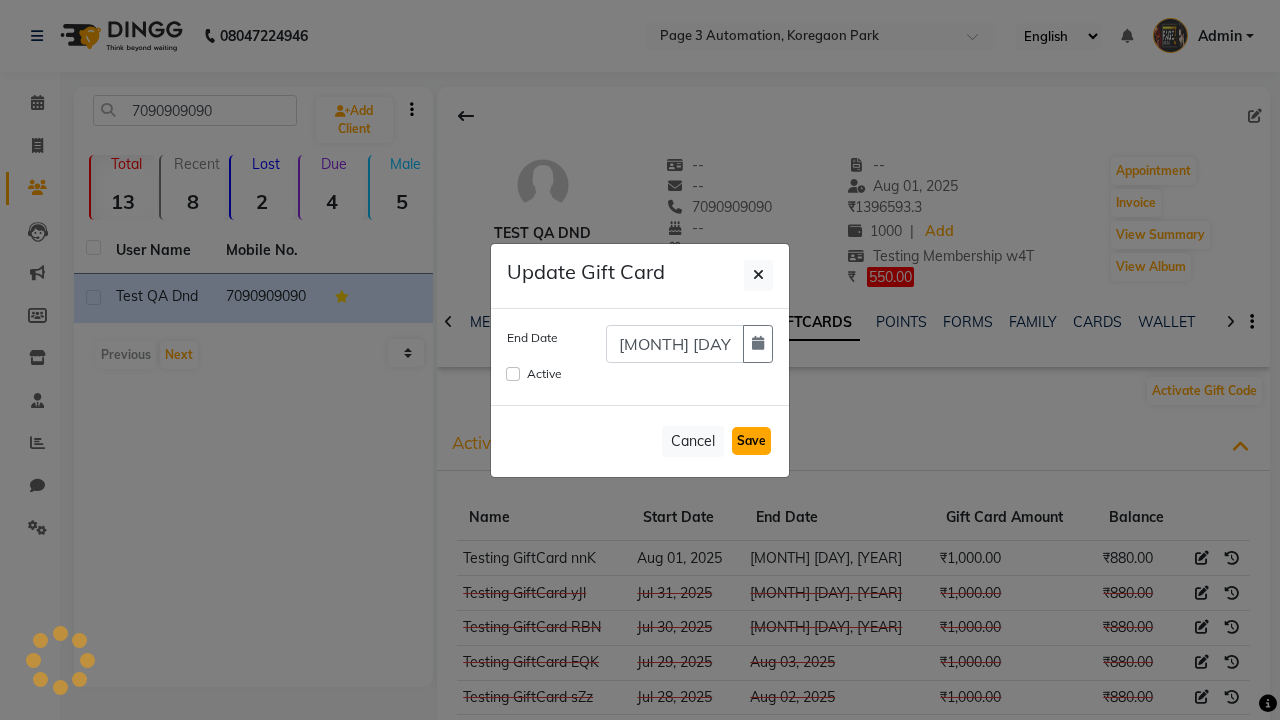 type 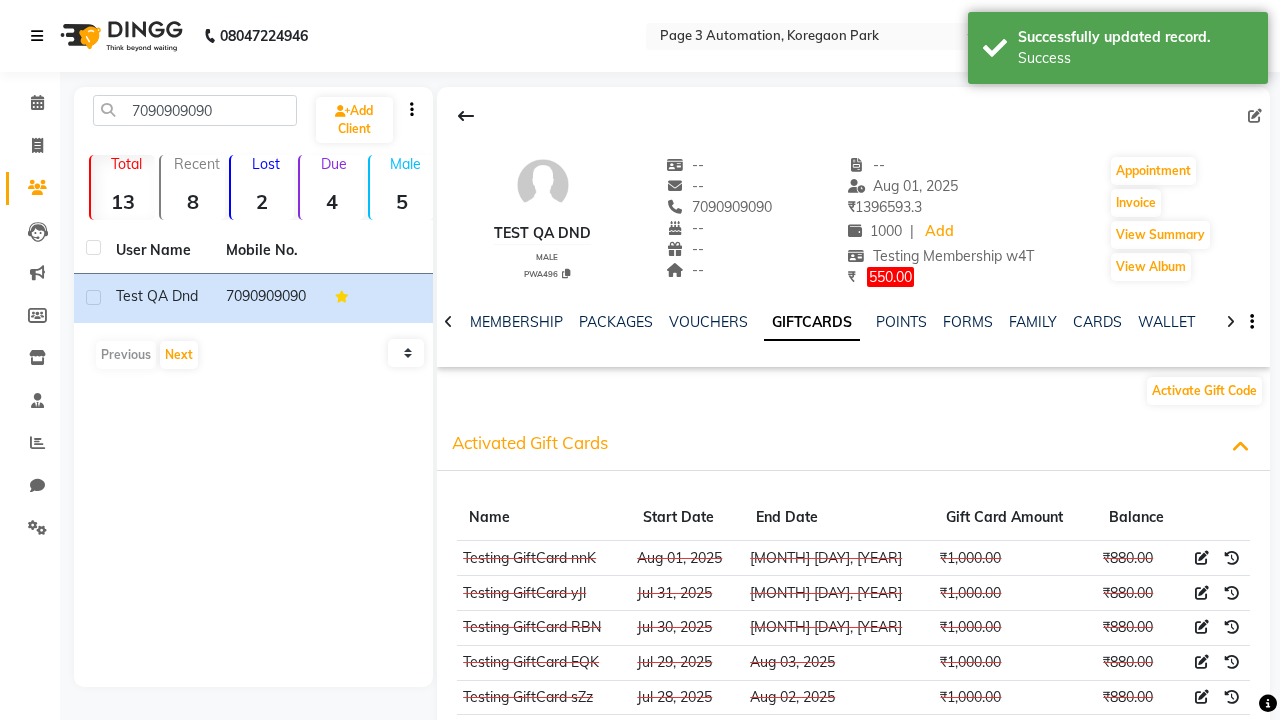 click on "Success" at bounding box center [1135, 58] 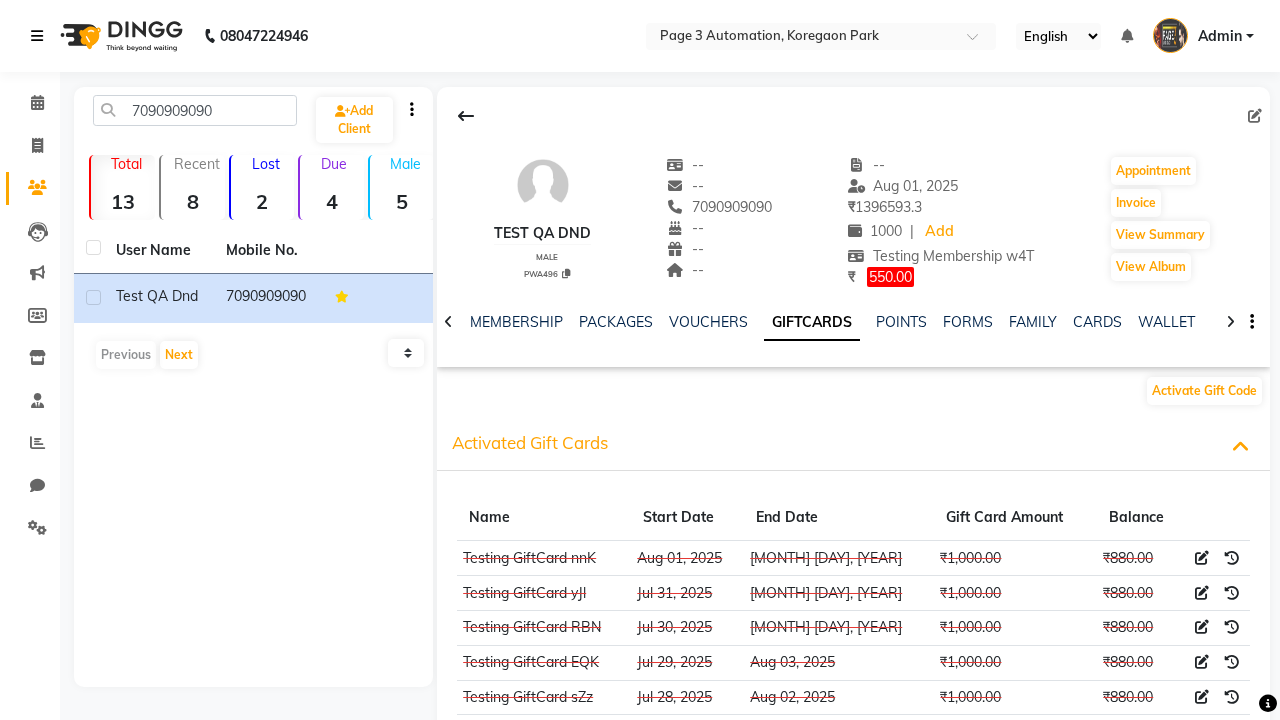 click at bounding box center [37, 36] 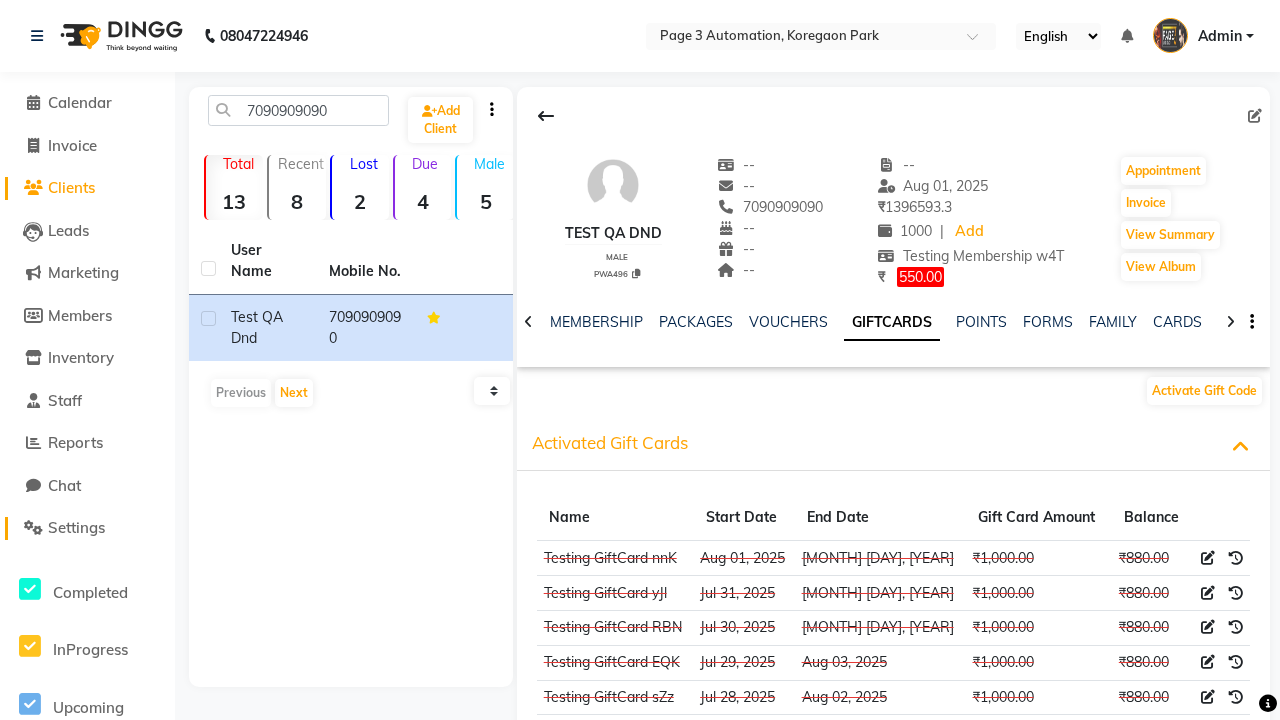 click on "Settings" 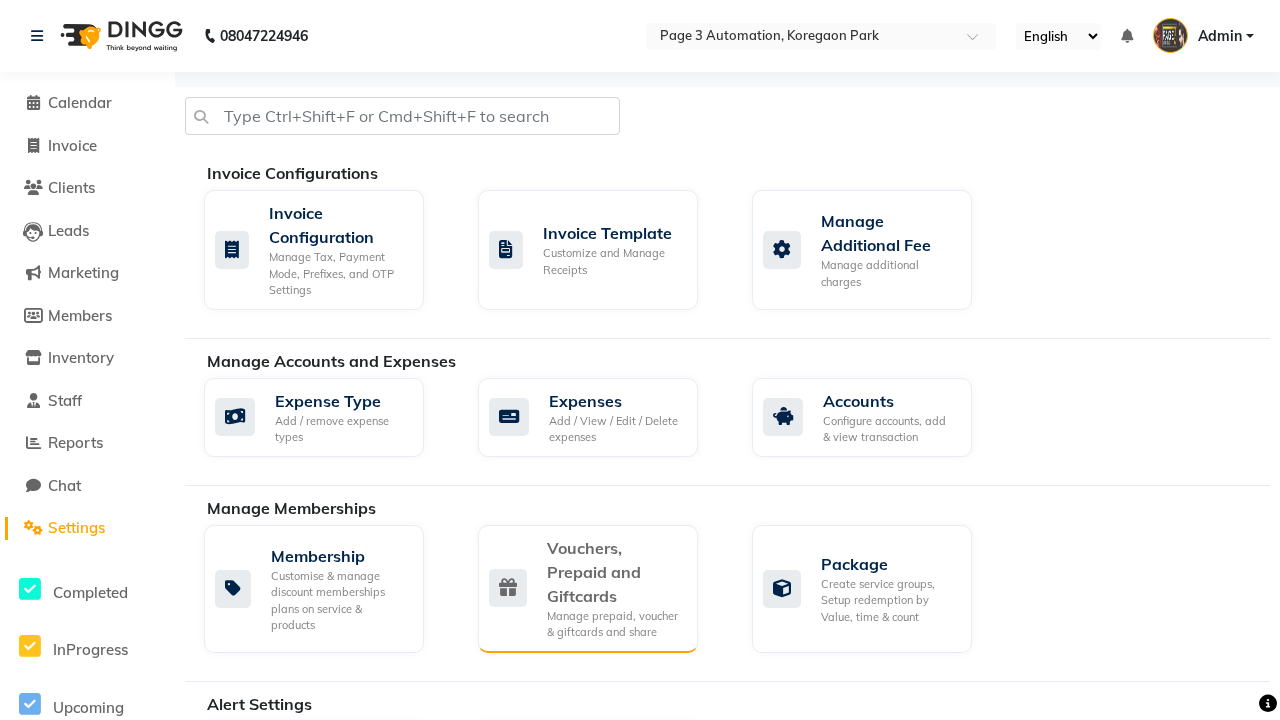 click on "Vouchers, Prepaid and Giftcards" 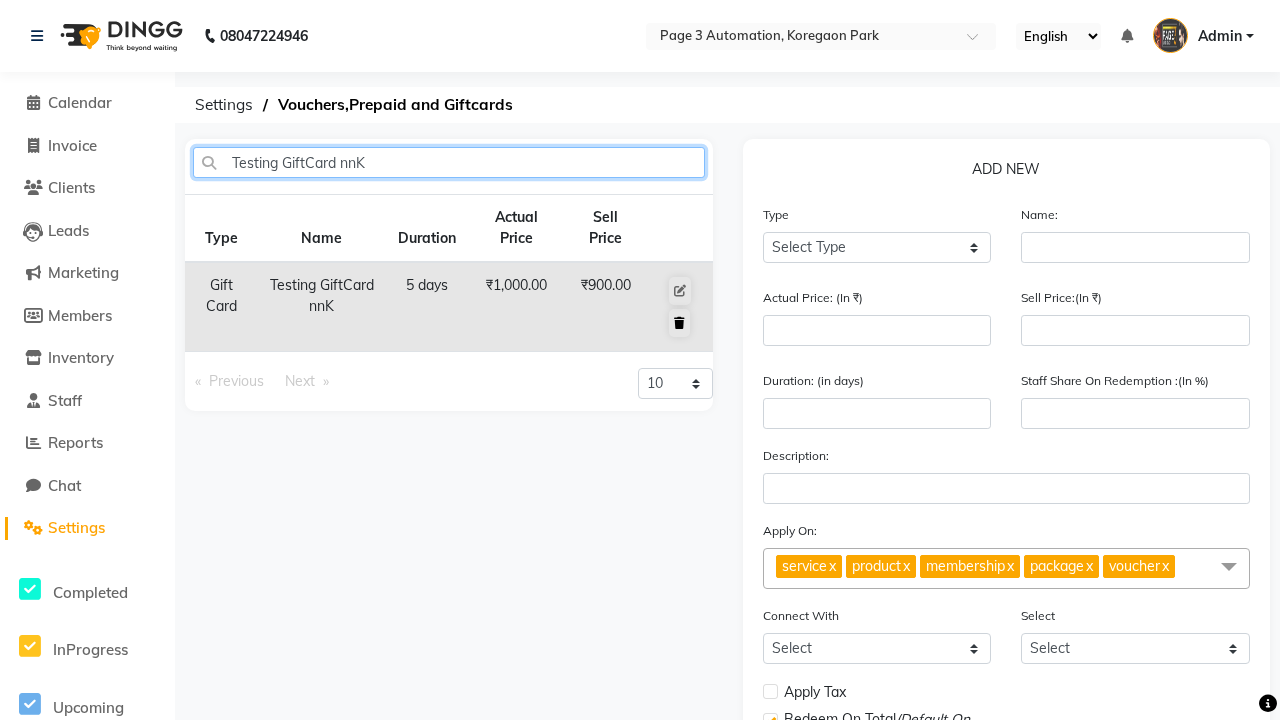 type on "Testing GiftCard nnK" 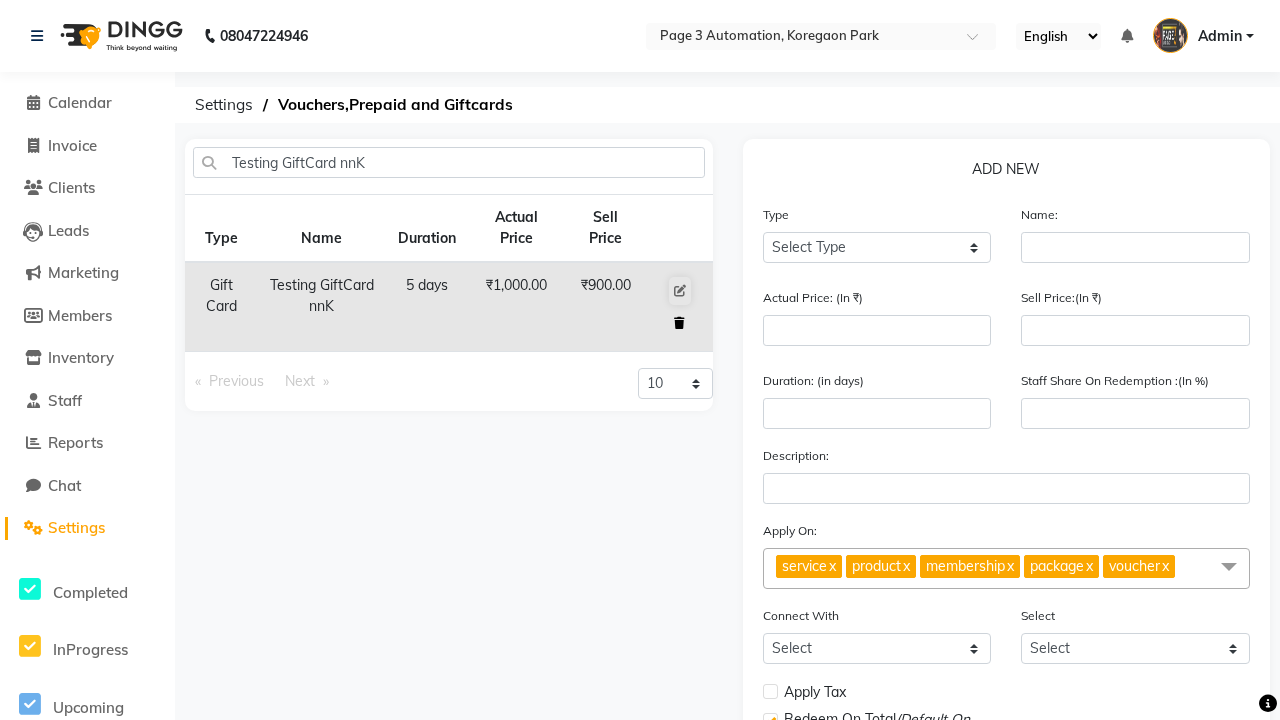 click 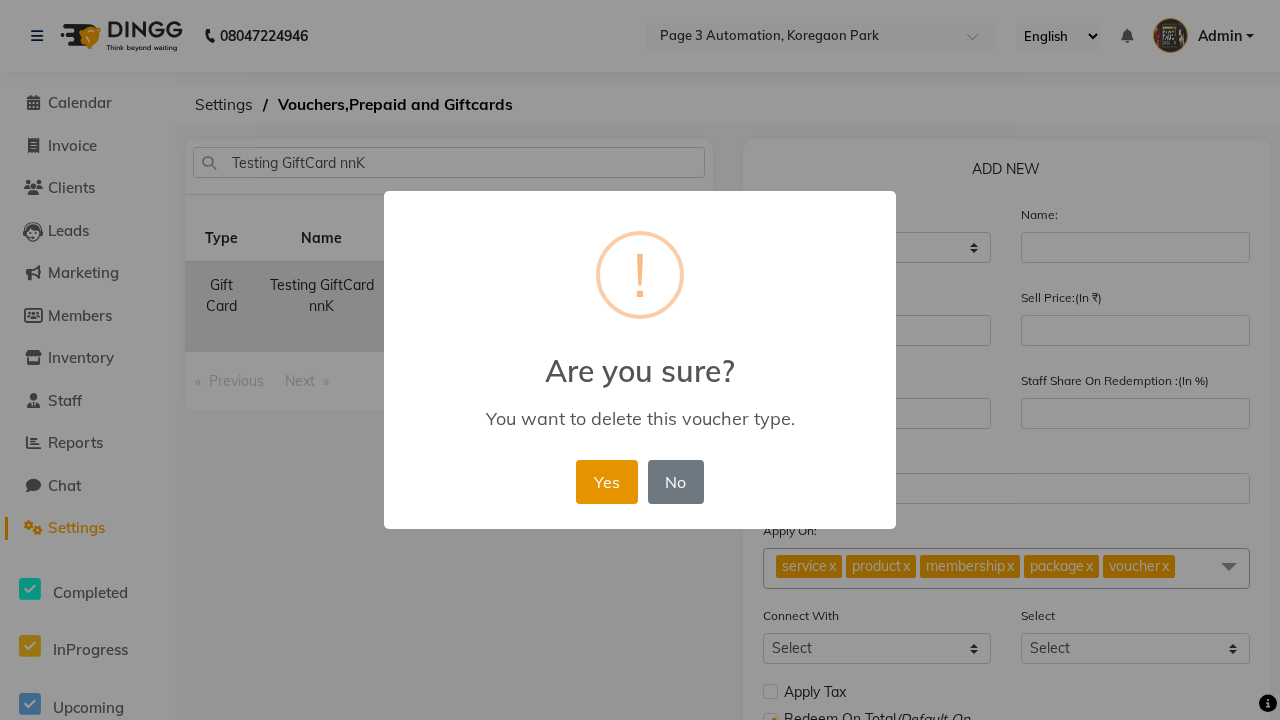 click on "Yes" at bounding box center [606, 482] 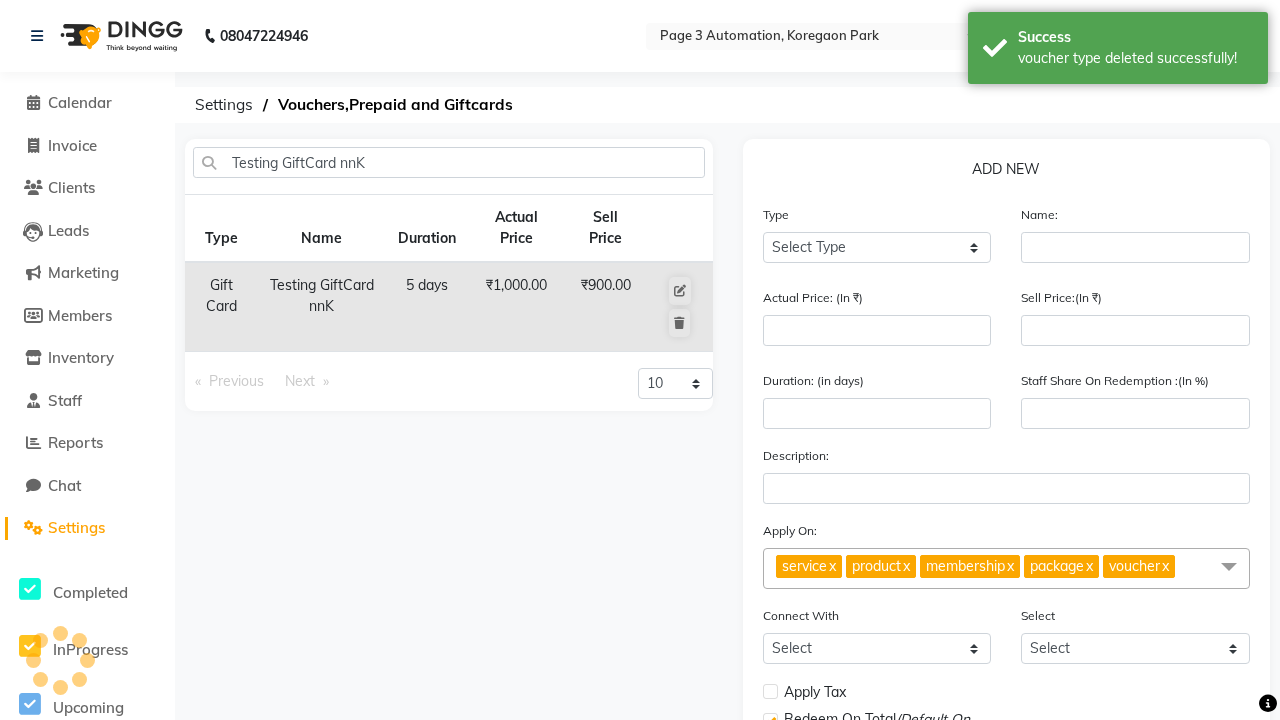 type 